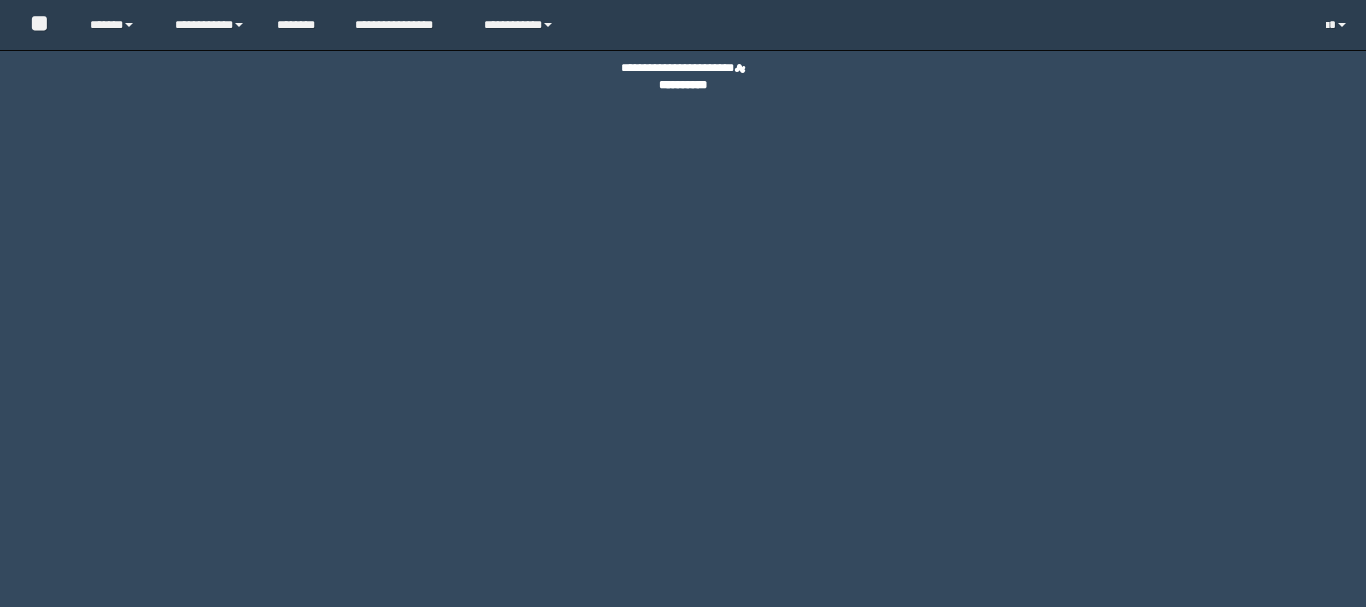 scroll, scrollTop: 0, scrollLeft: 0, axis: both 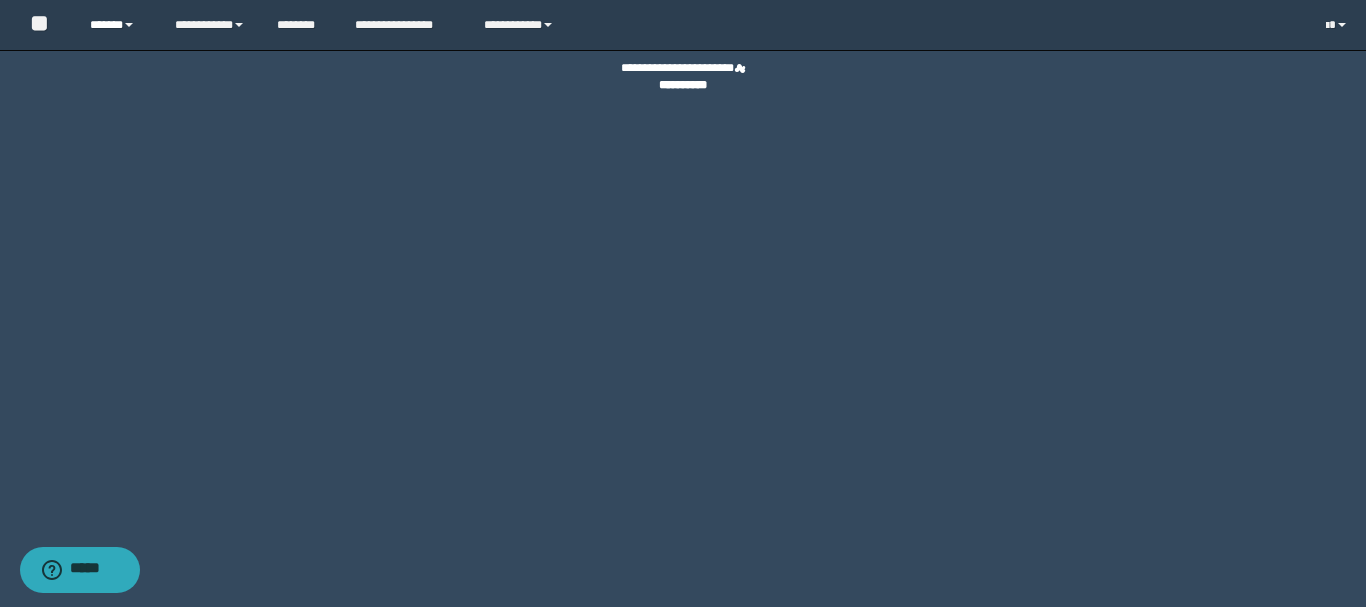 click on "******" at bounding box center (117, 25) 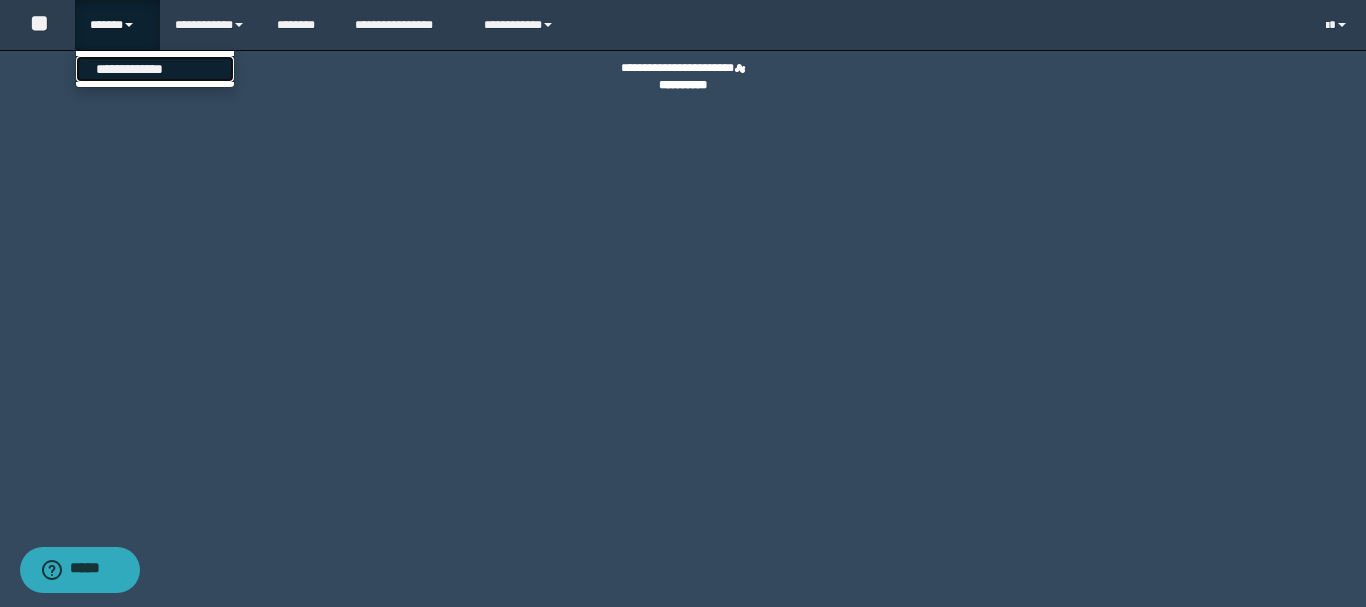 click on "**********" at bounding box center (155, 69) 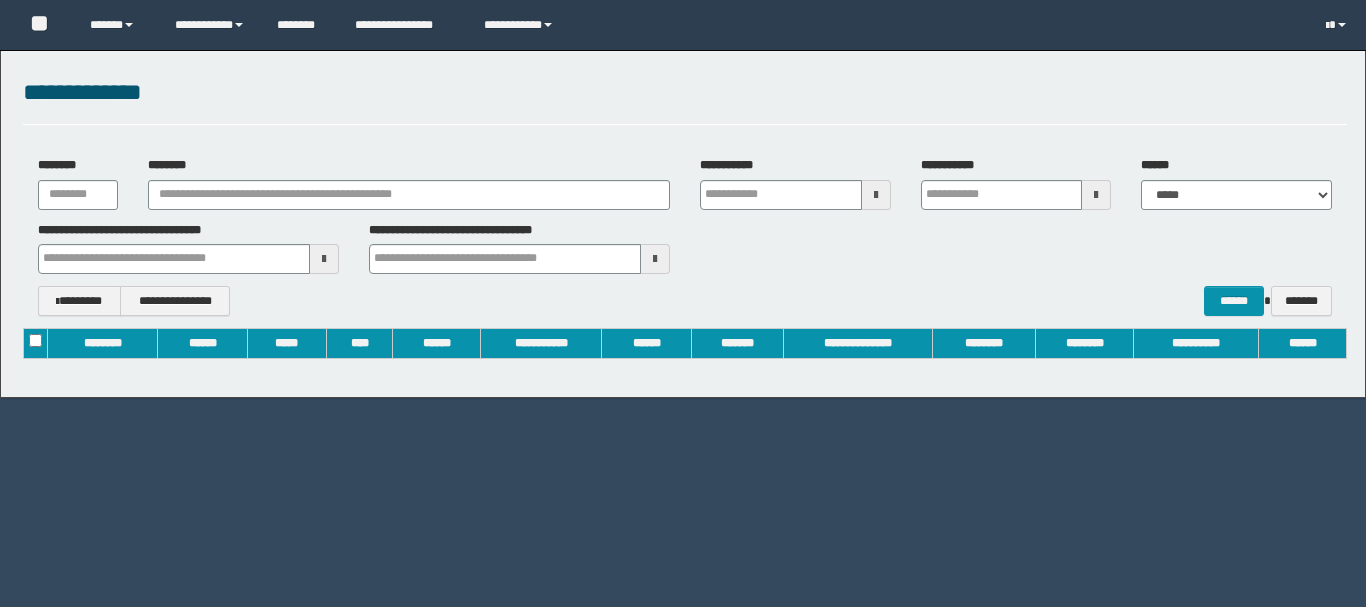 scroll, scrollTop: 0, scrollLeft: 0, axis: both 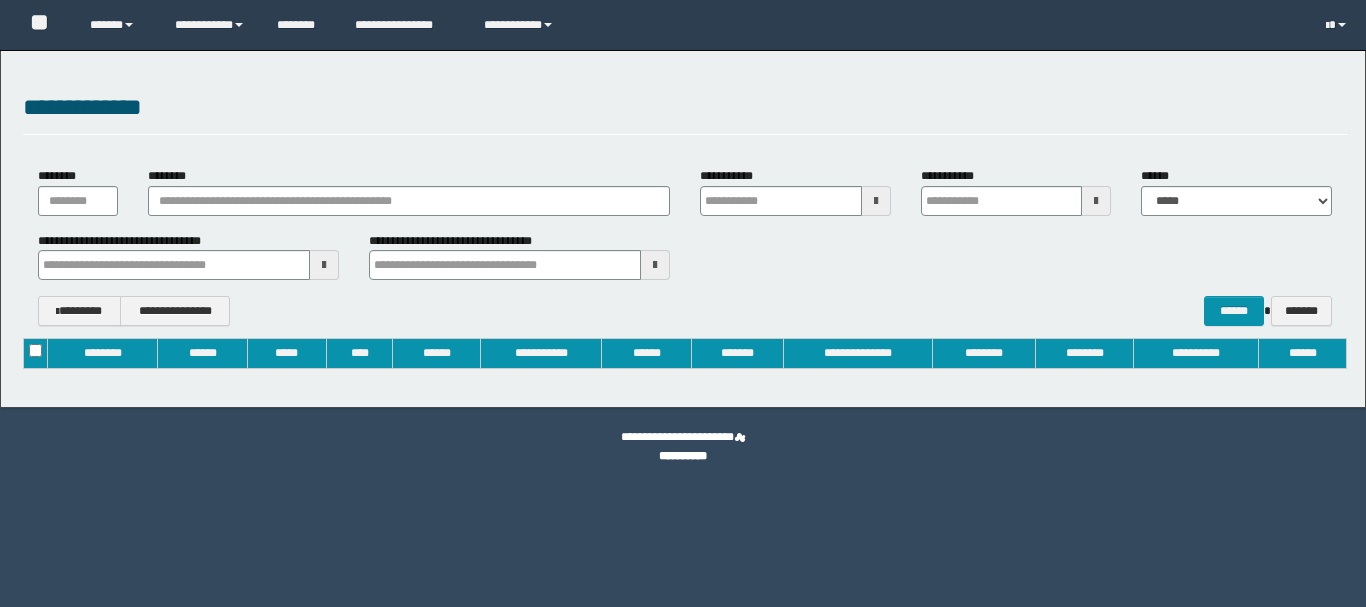 type on "**********" 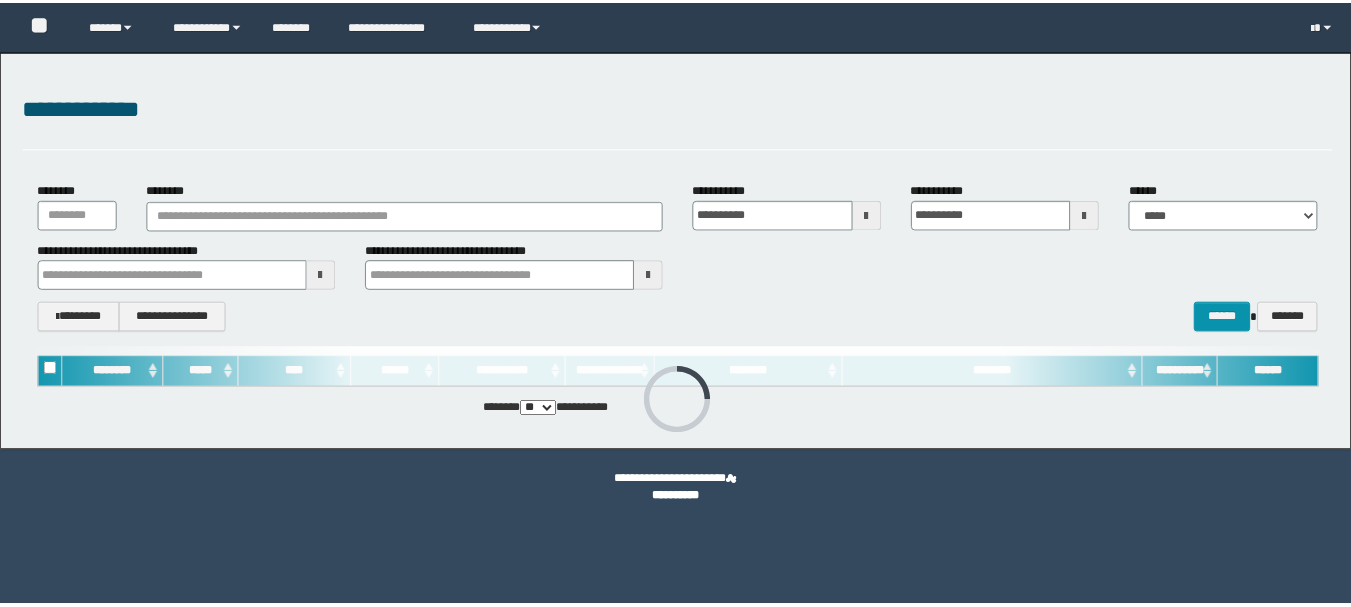 scroll, scrollTop: 0, scrollLeft: 0, axis: both 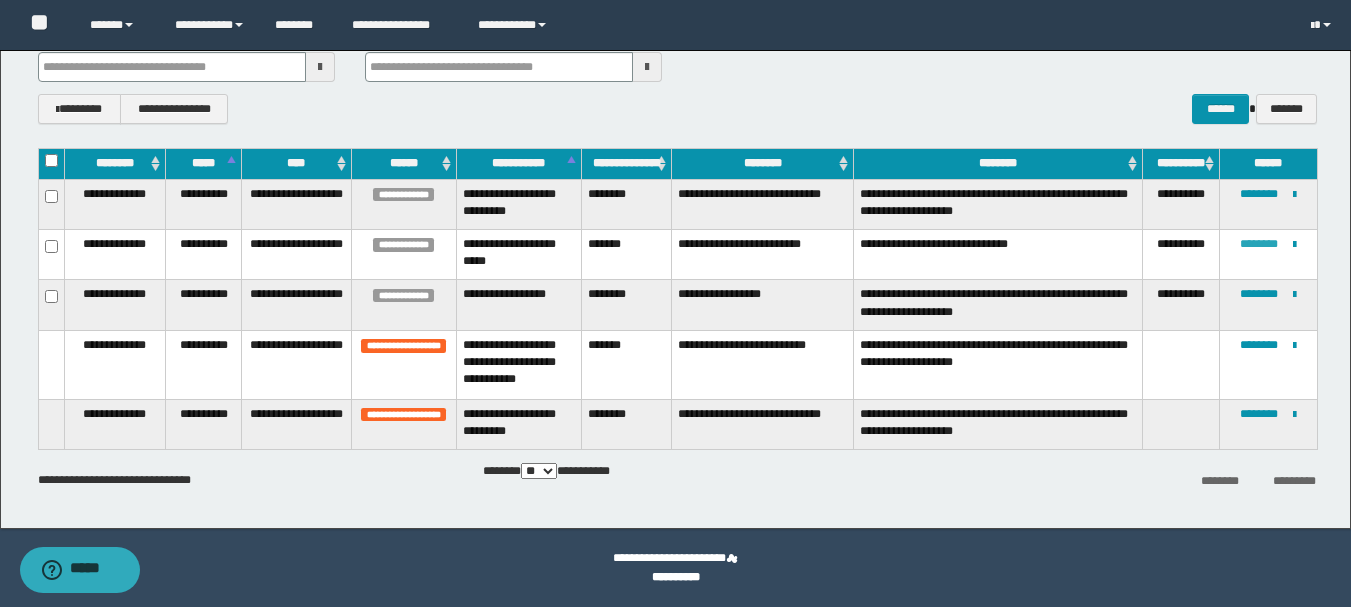 click on "********" at bounding box center [1259, 244] 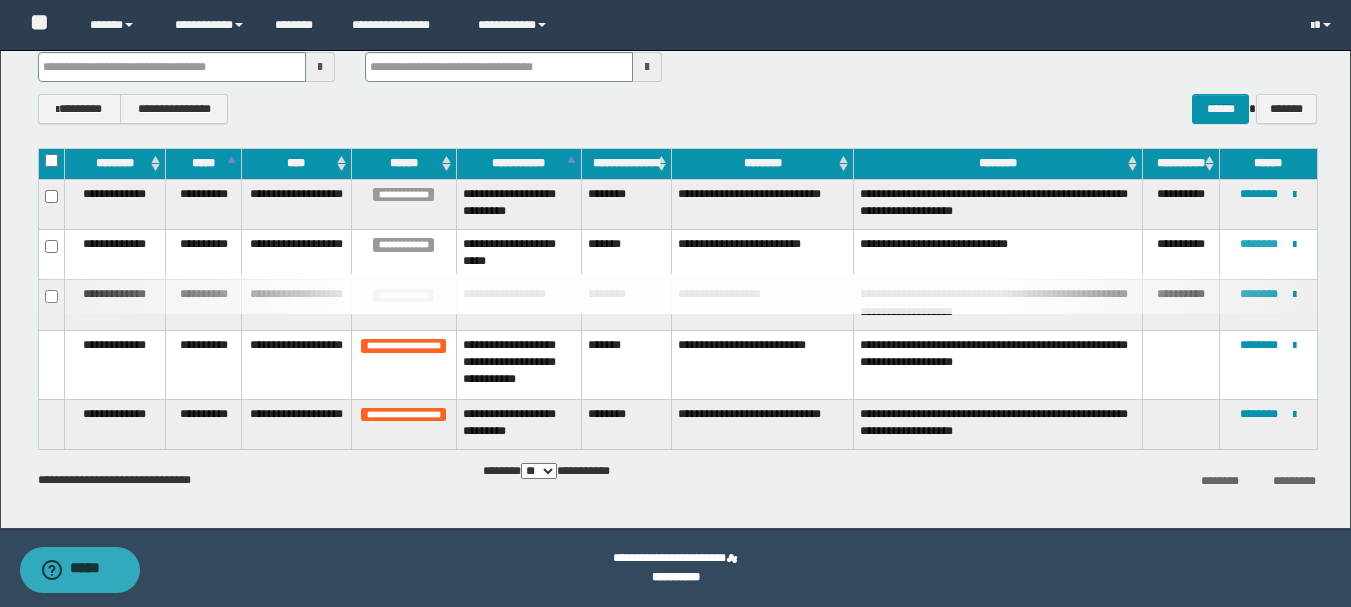 type 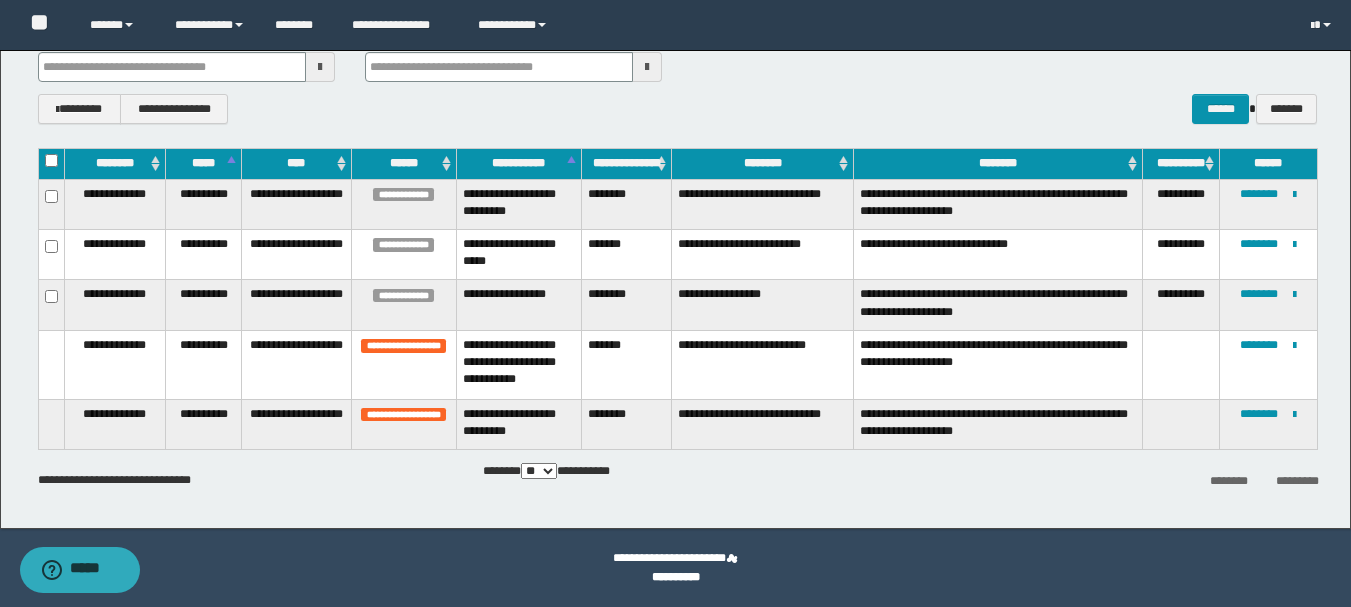 type 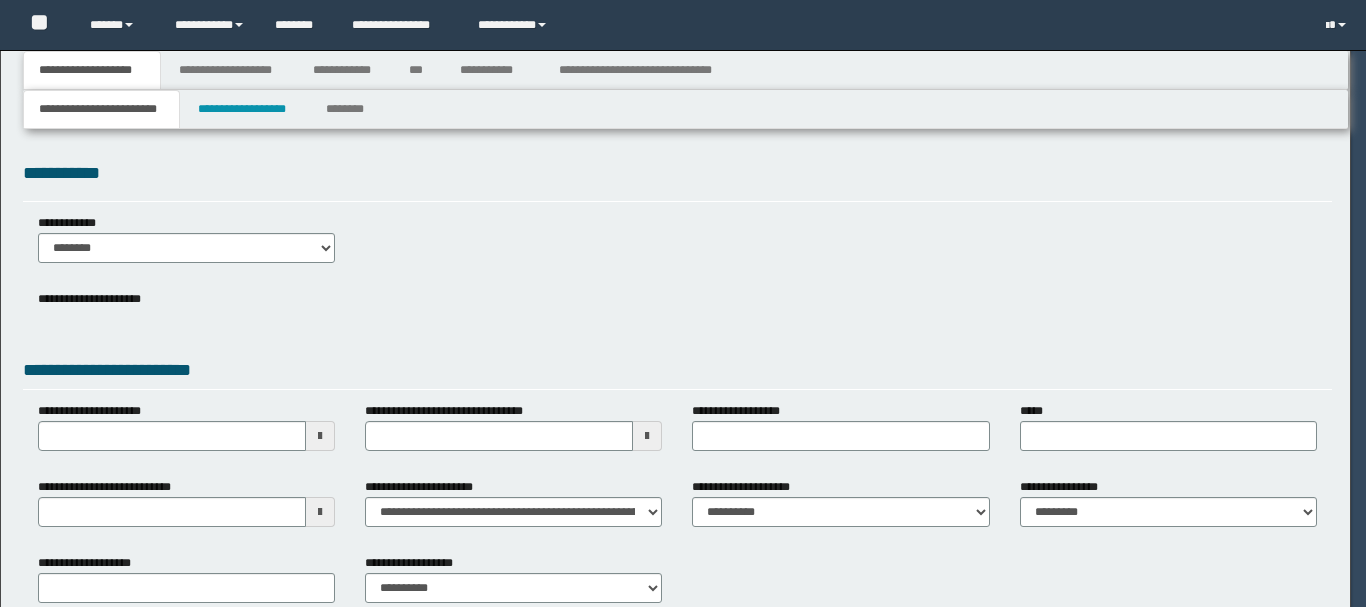 scroll, scrollTop: 0, scrollLeft: 0, axis: both 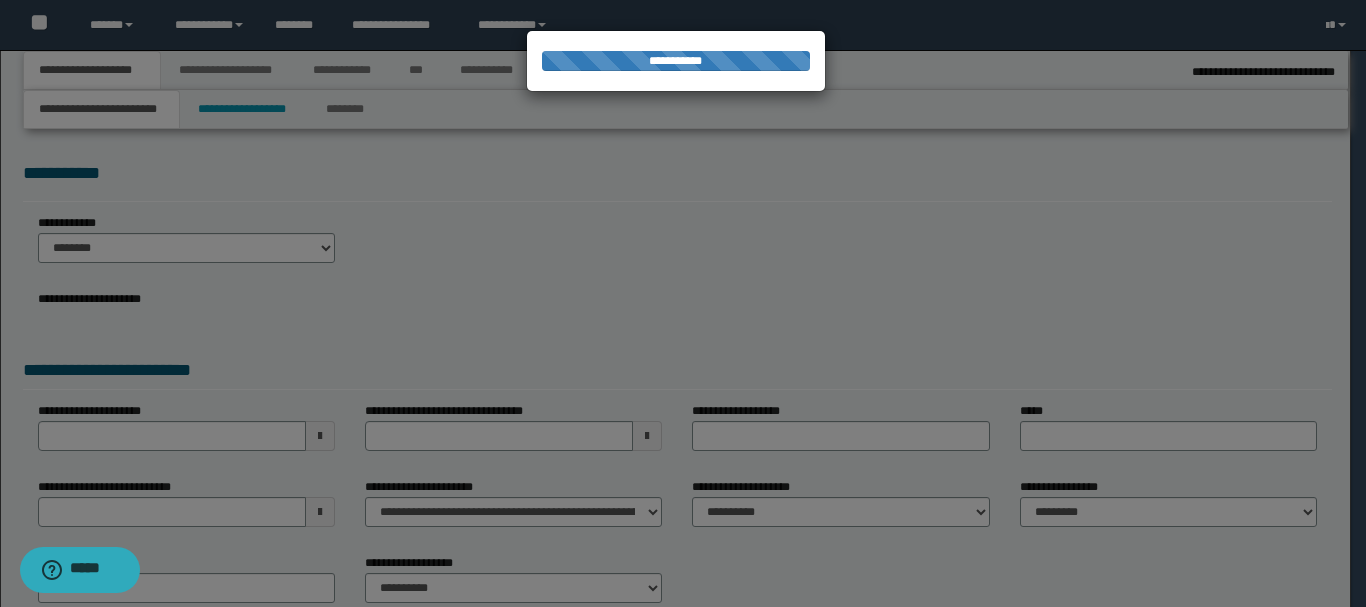 select on "*" 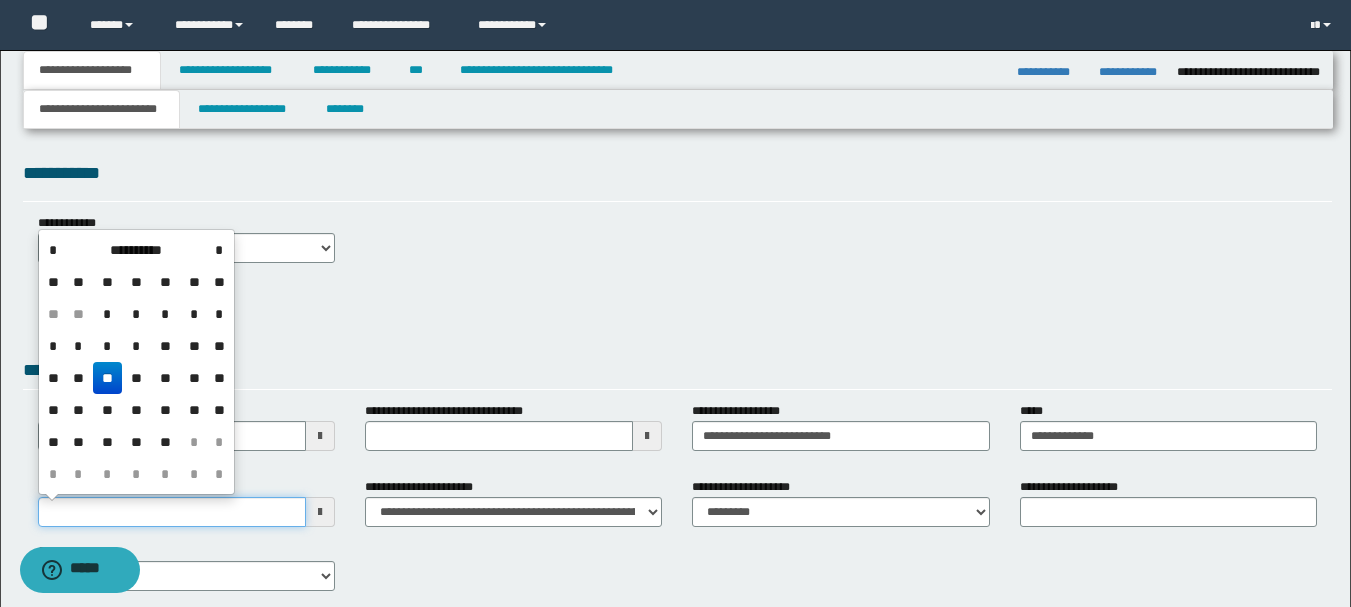 click on "**********" at bounding box center (172, 512) 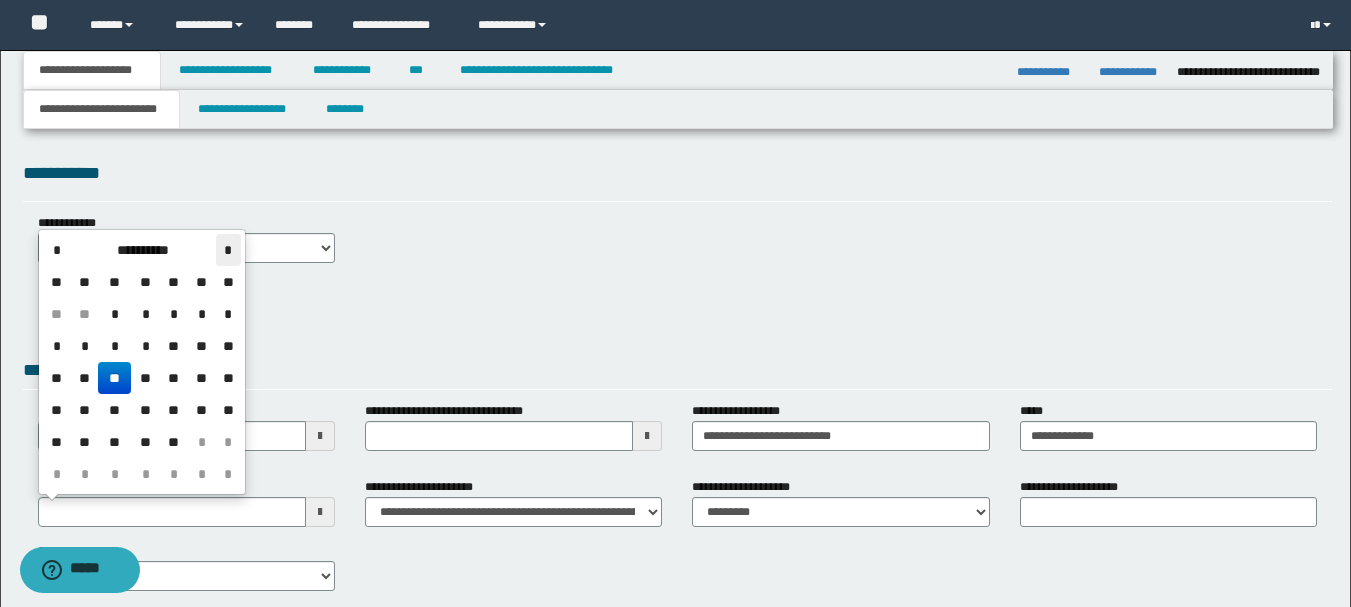 click on "*" at bounding box center (228, 250) 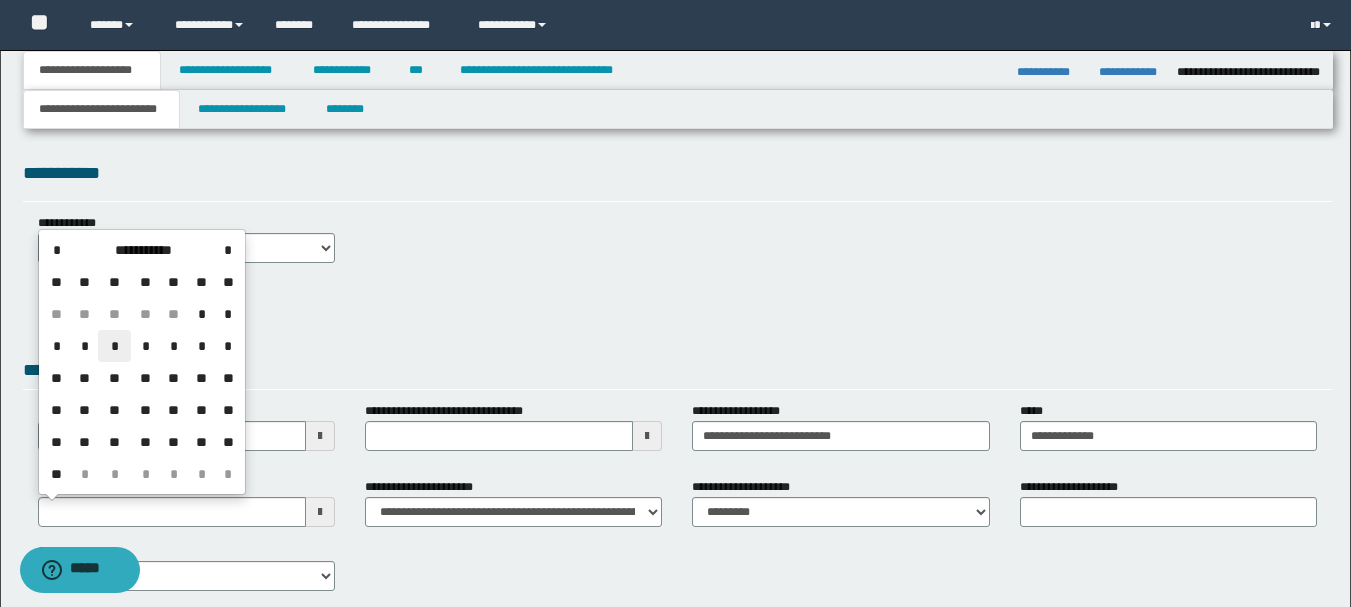 click on "*" at bounding box center (114, 346) 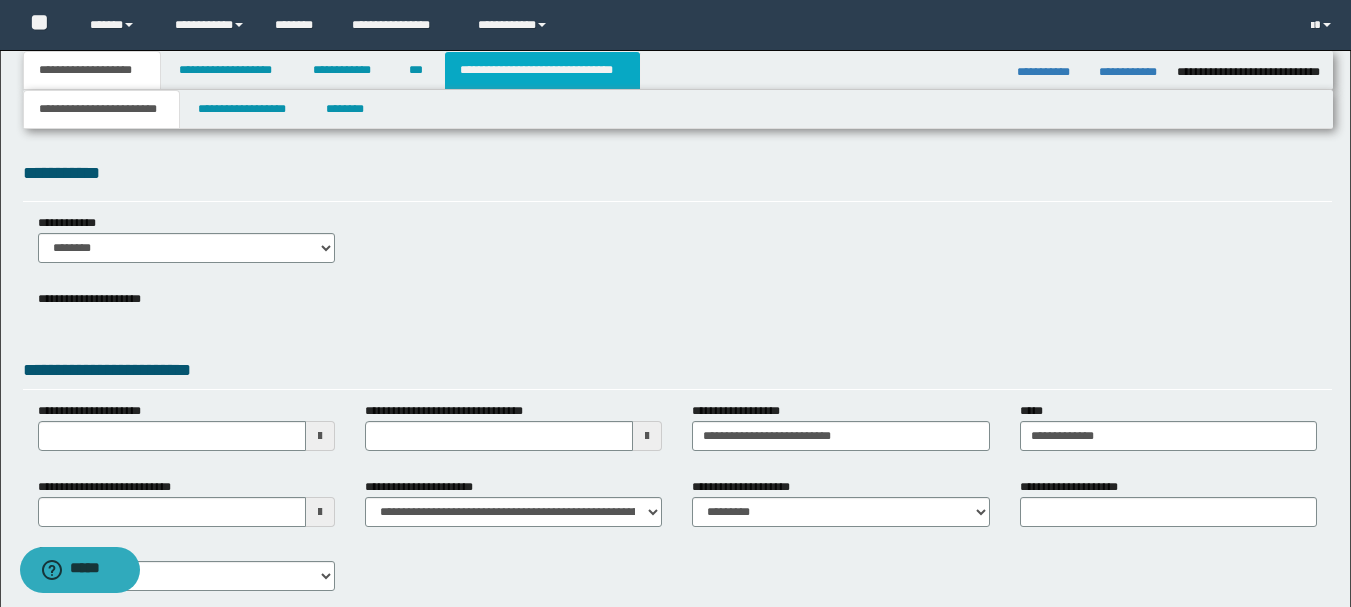 click on "**********" at bounding box center [542, 70] 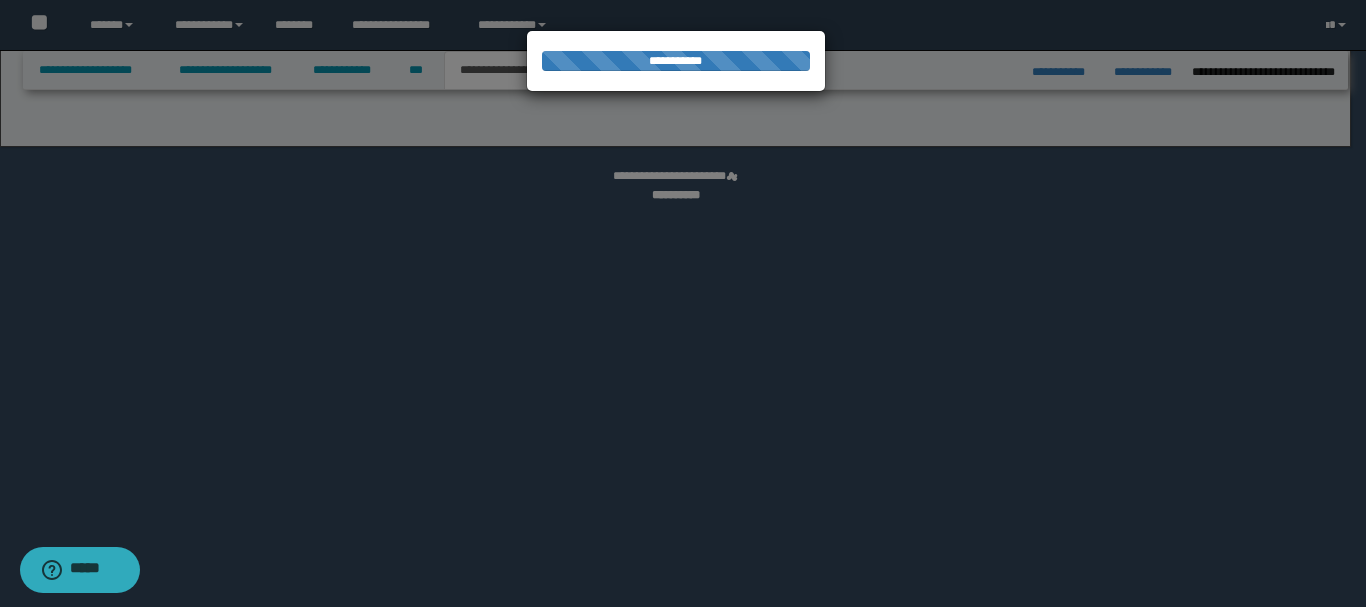 select on "*" 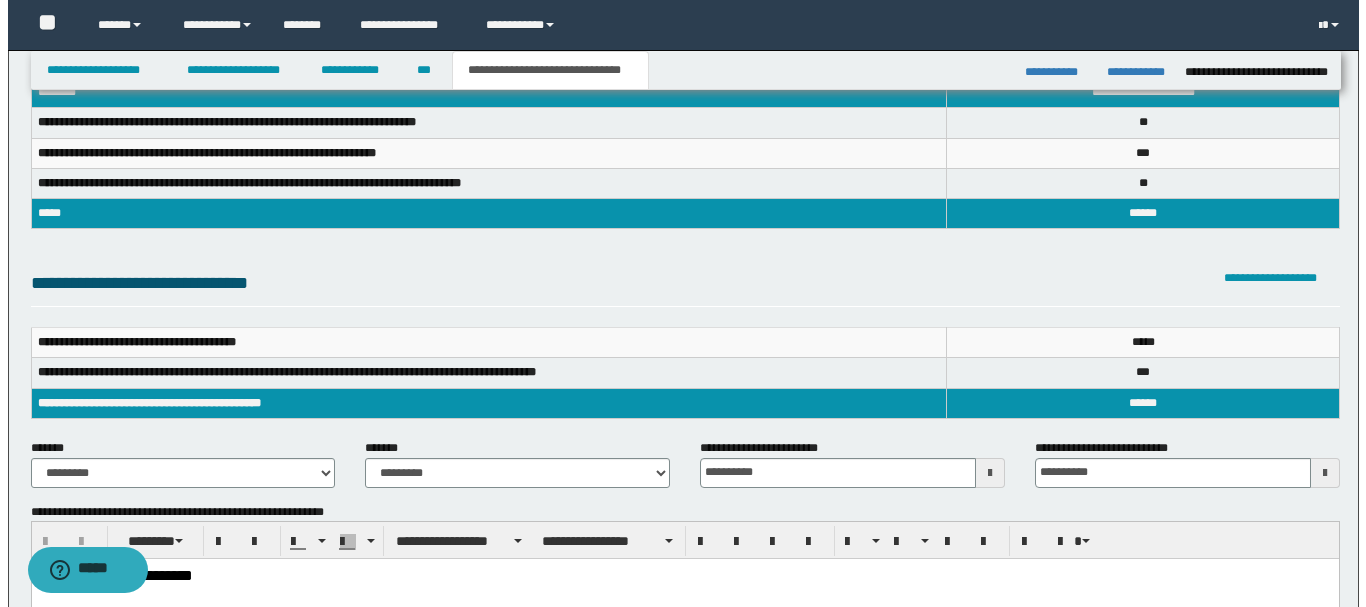 scroll, scrollTop: 0, scrollLeft: 0, axis: both 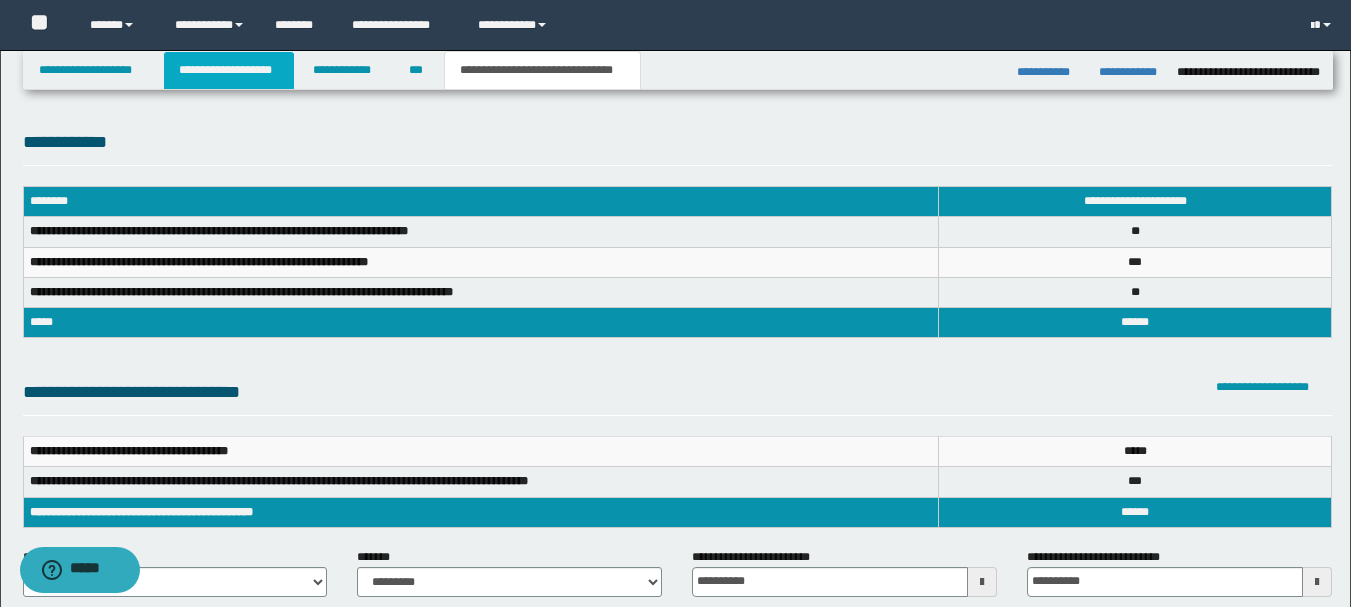 click on "**********" at bounding box center (229, 70) 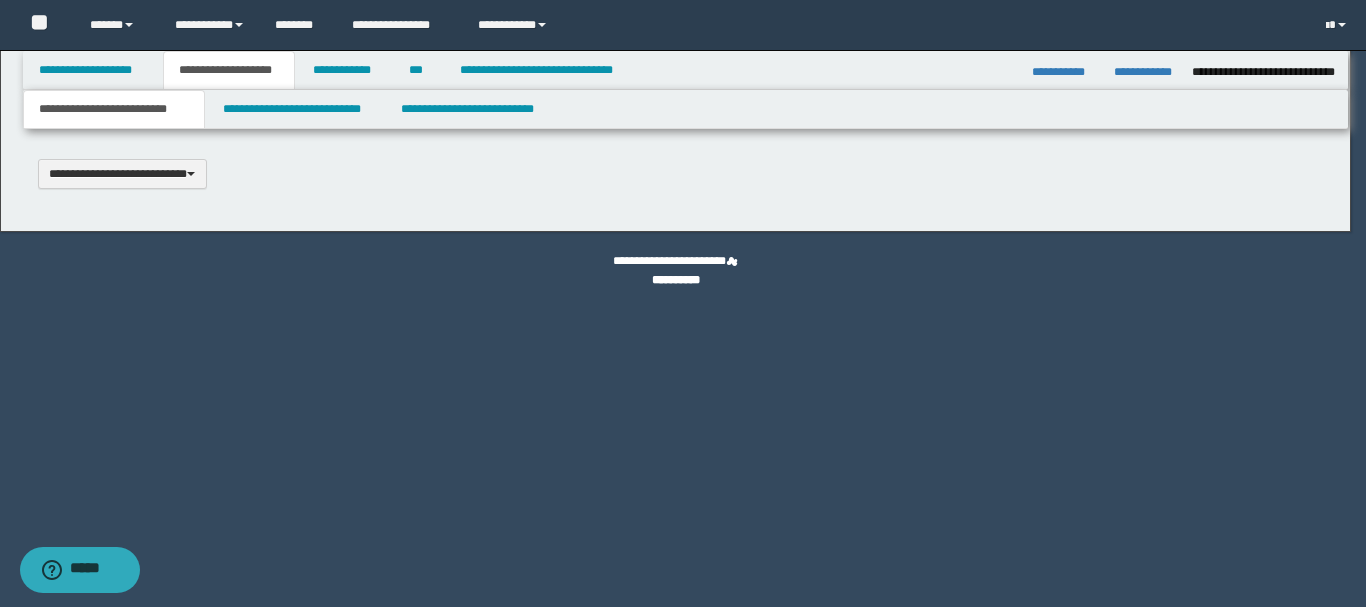 scroll, scrollTop: 0, scrollLeft: 0, axis: both 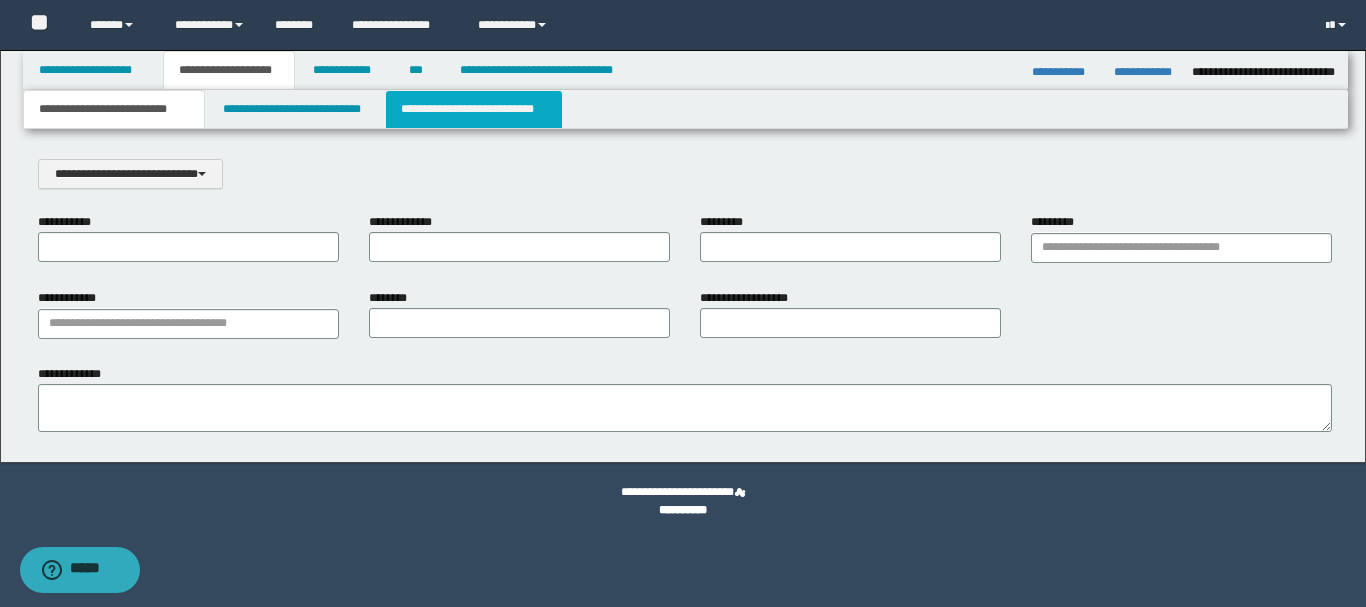 click on "**********" at bounding box center (474, 109) 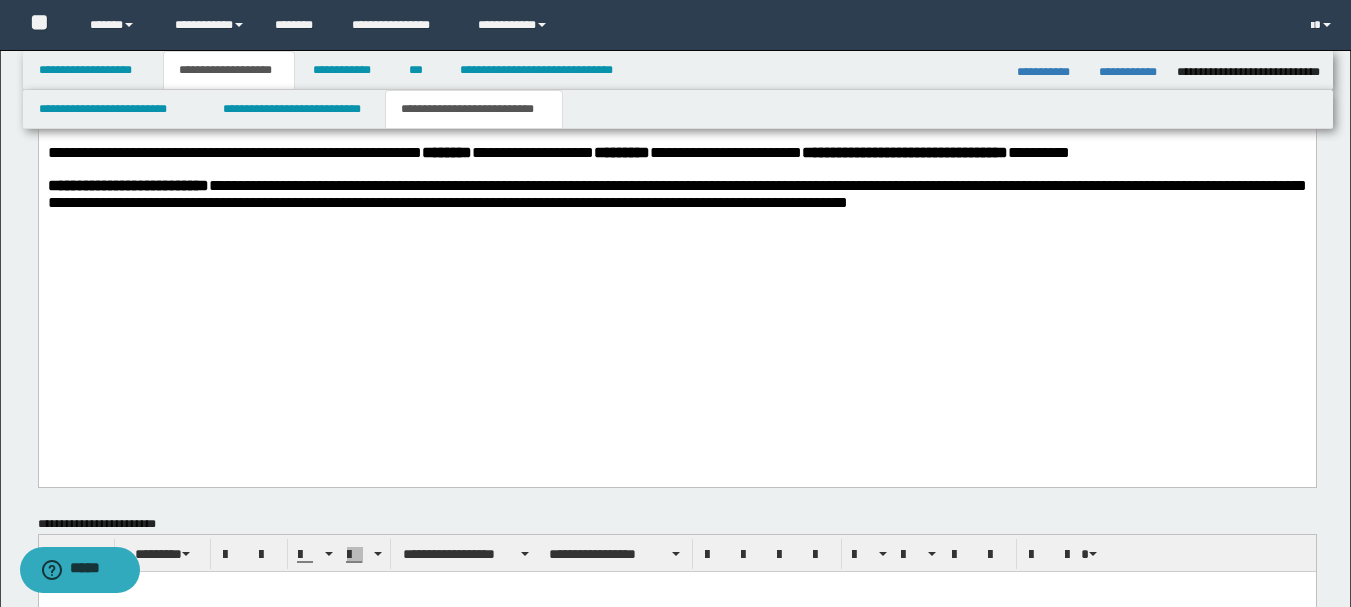 scroll, scrollTop: 2600, scrollLeft: 0, axis: vertical 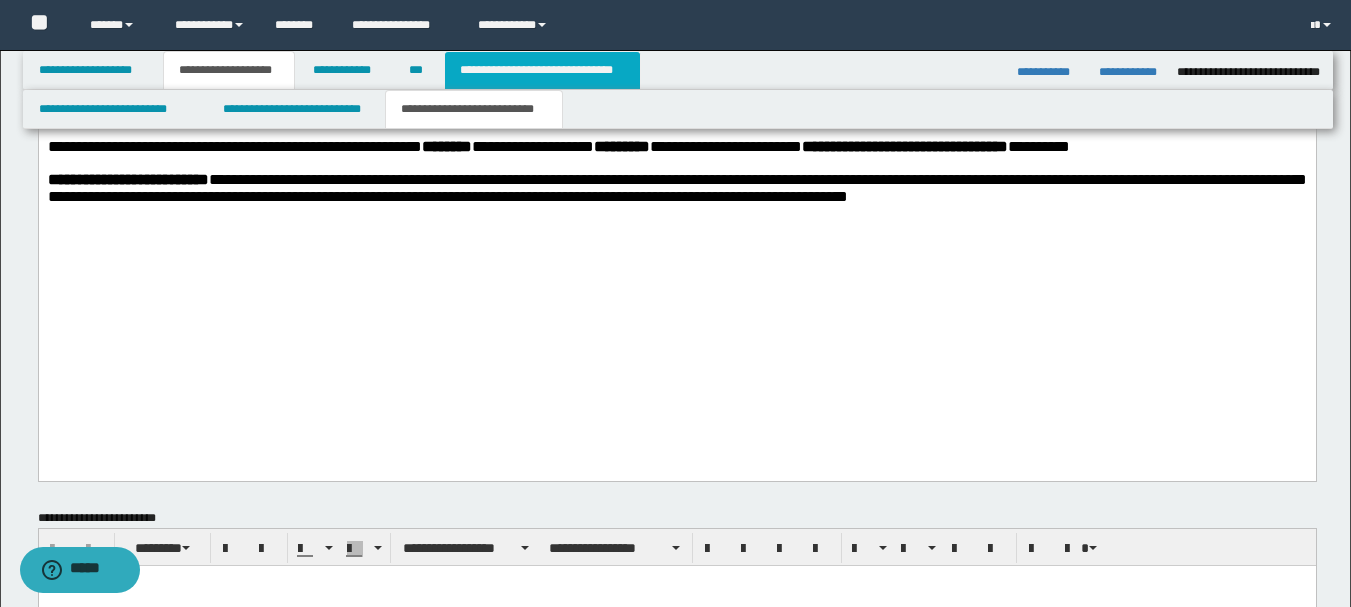 click on "**********" at bounding box center [542, 70] 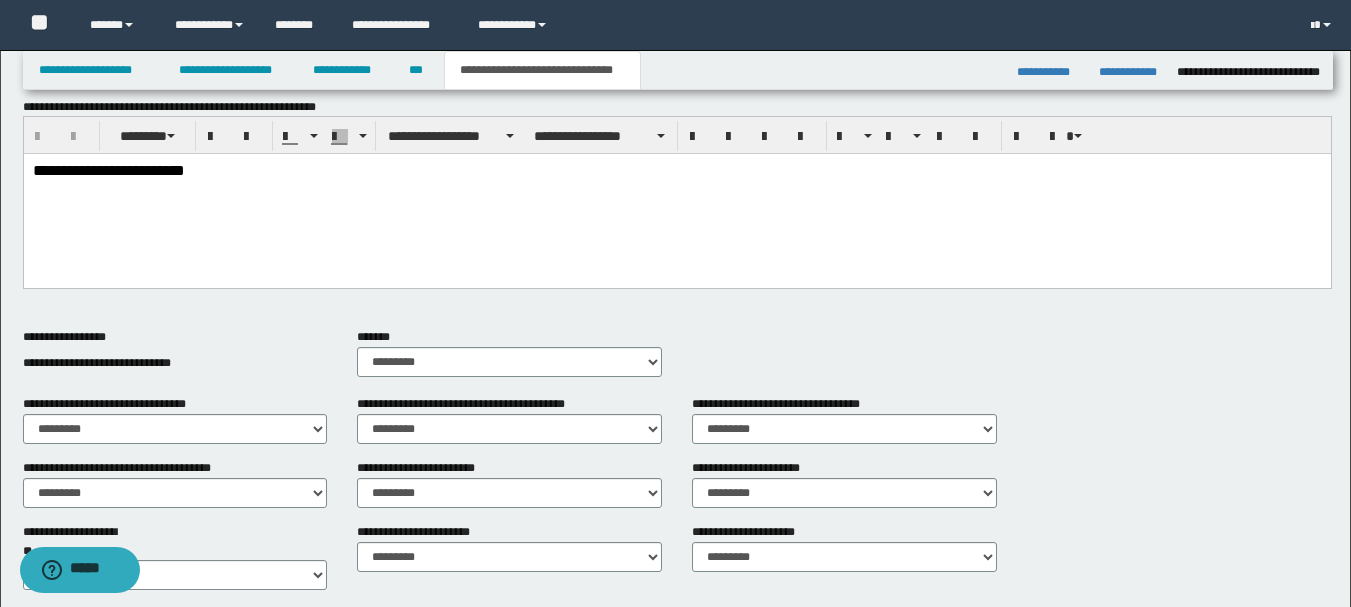 scroll, scrollTop: 314, scrollLeft: 0, axis: vertical 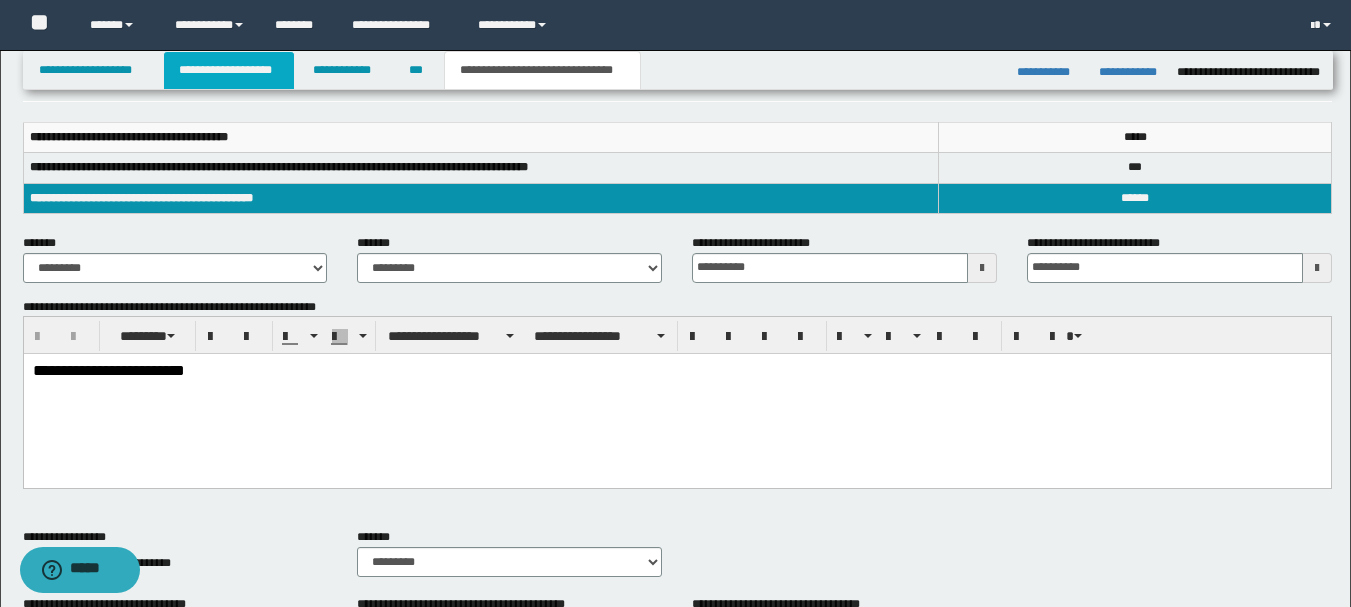 click on "**********" at bounding box center (229, 70) 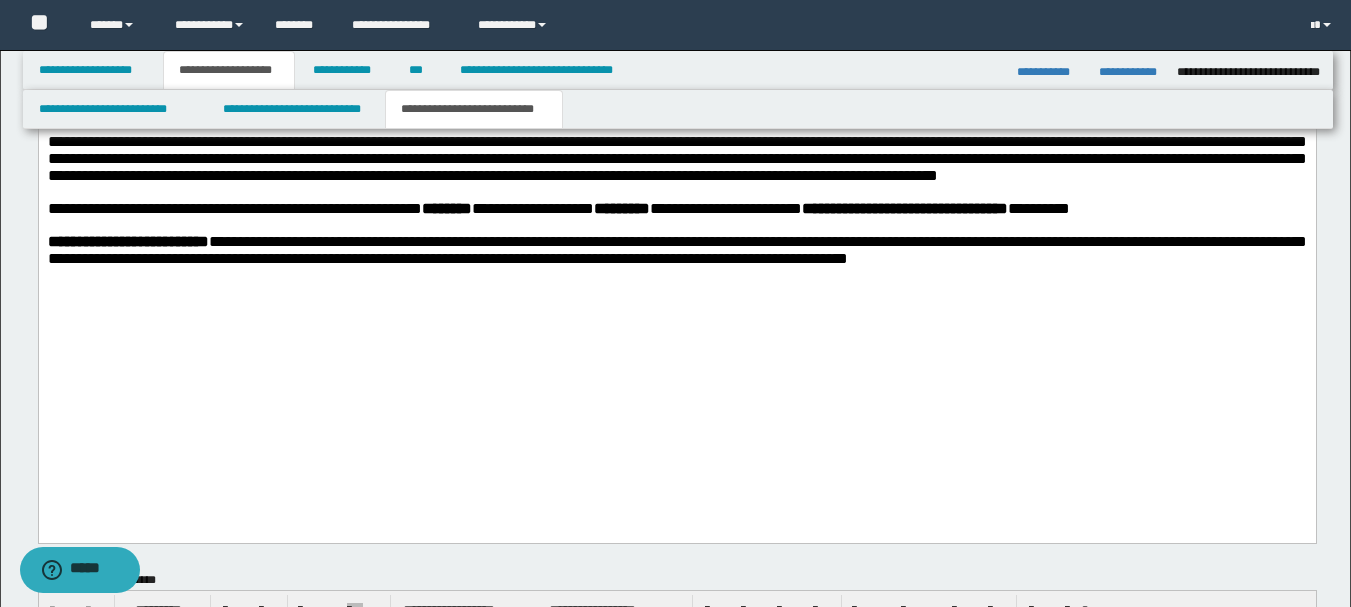 scroll, scrollTop: 2545, scrollLeft: 0, axis: vertical 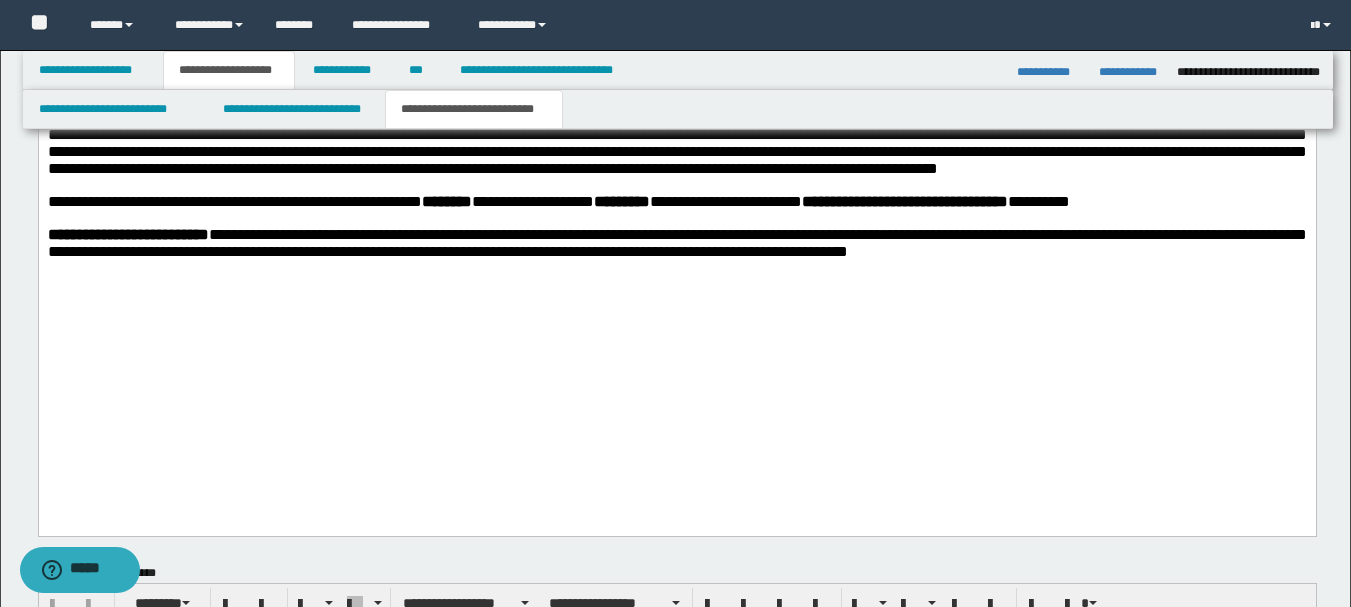 click on "**********" at bounding box center (558, 202) 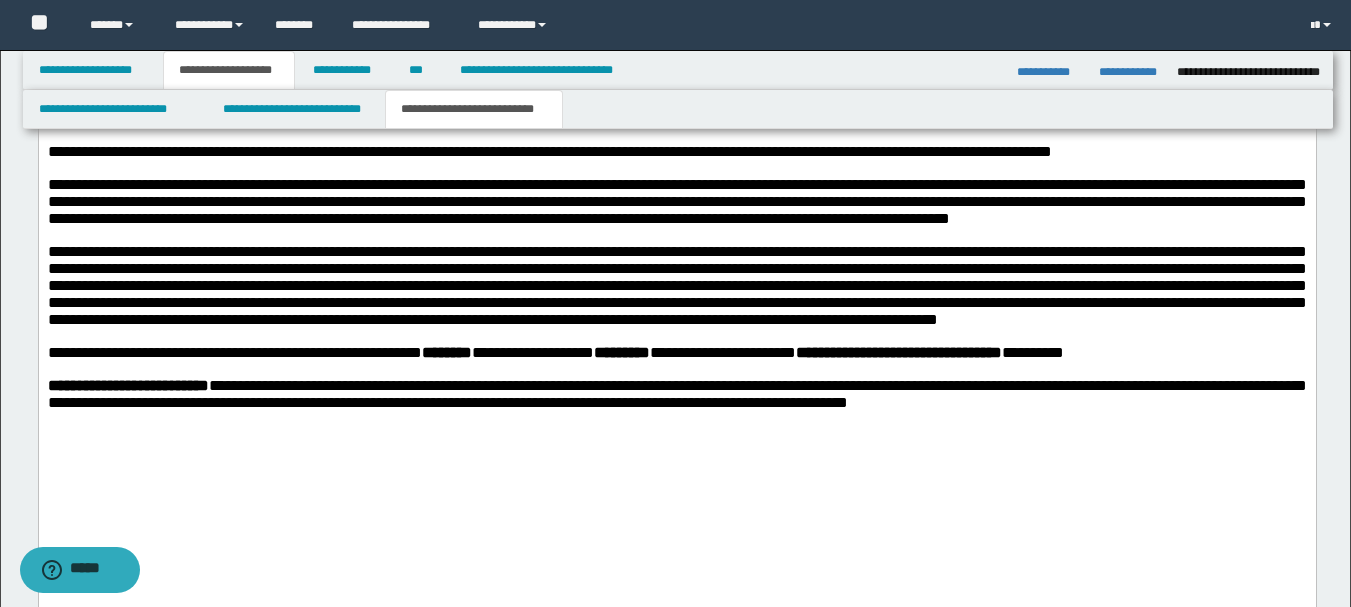 scroll, scrollTop: 2345, scrollLeft: 0, axis: vertical 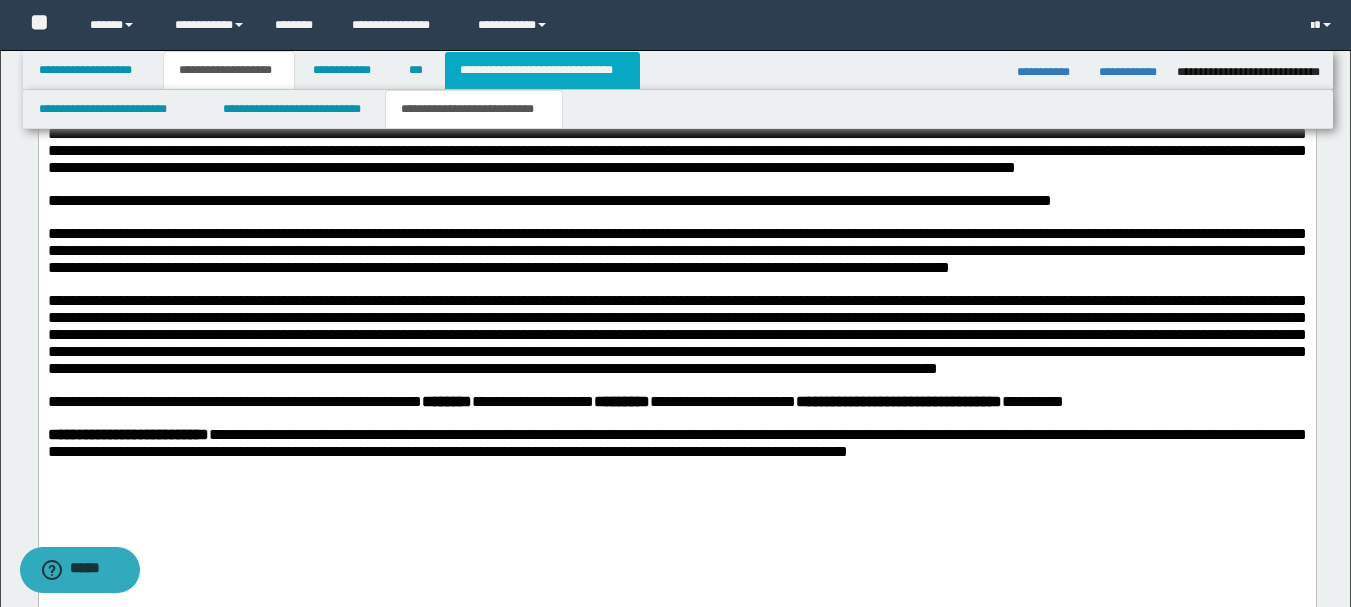 click on "**********" at bounding box center [542, 70] 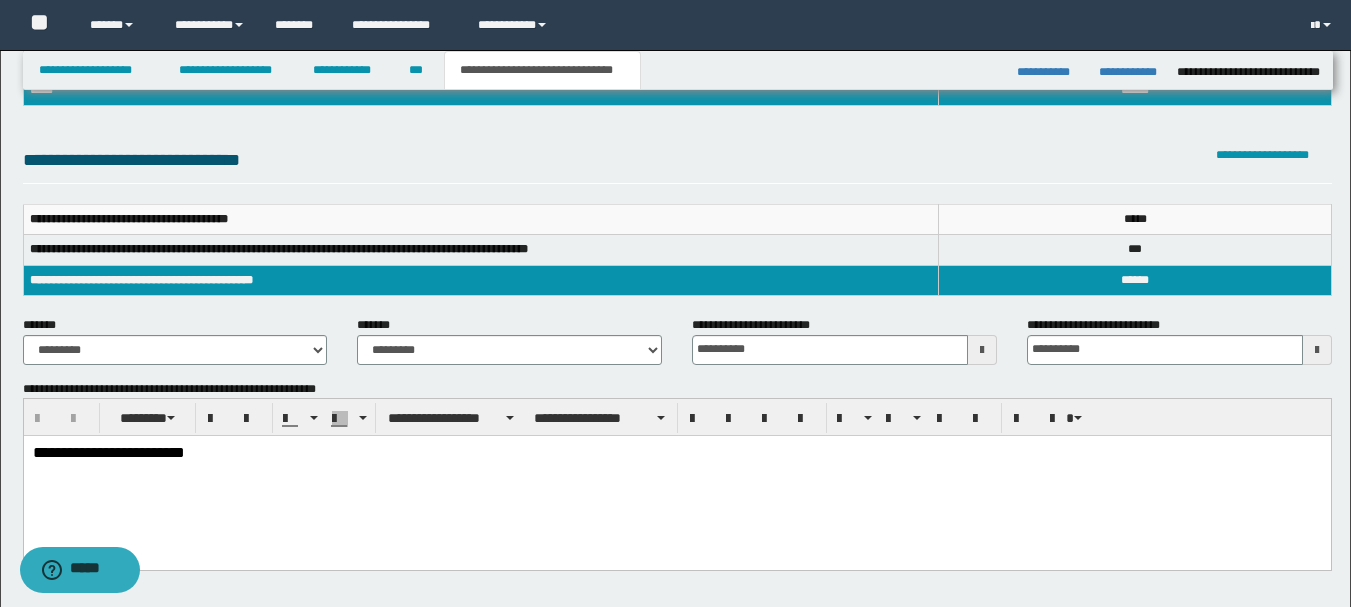 scroll, scrollTop: 214, scrollLeft: 0, axis: vertical 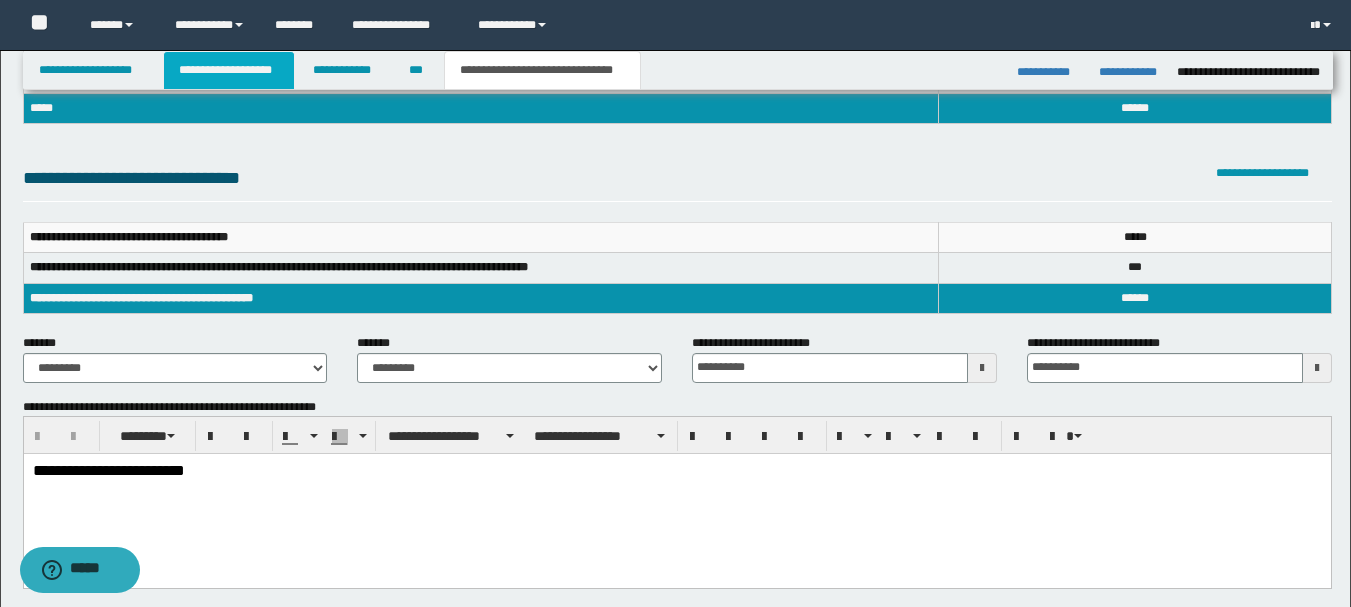 click on "**********" at bounding box center (229, 70) 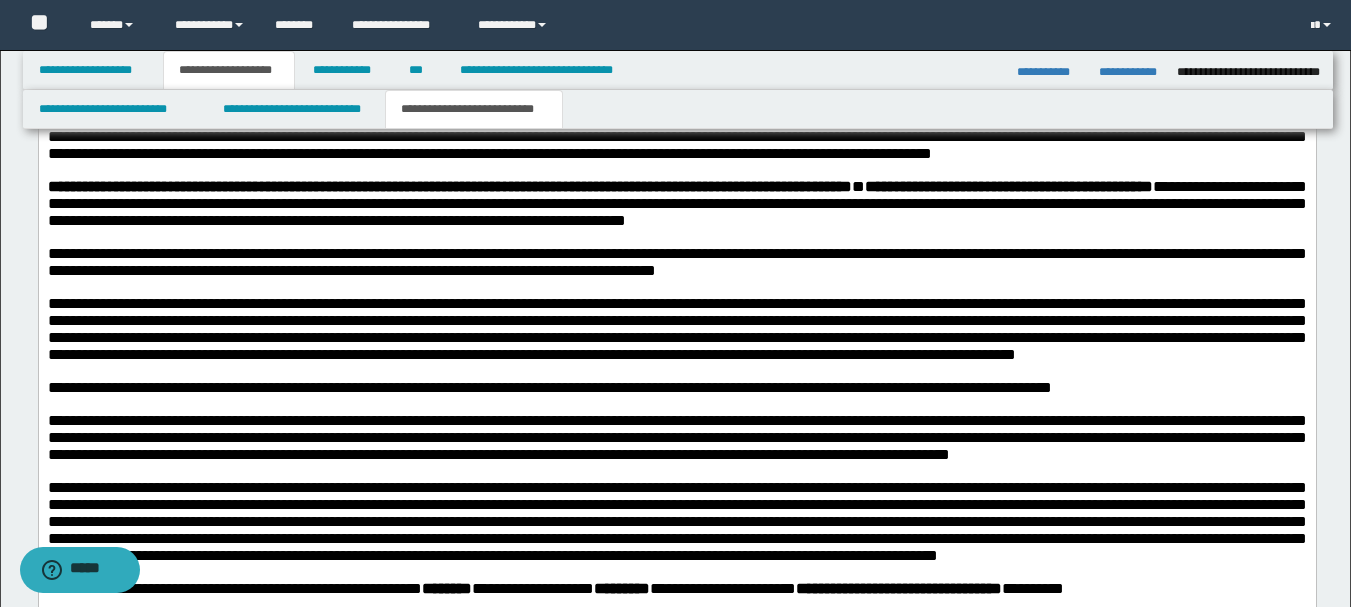 scroll, scrollTop: 2545, scrollLeft: 0, axis: vertical 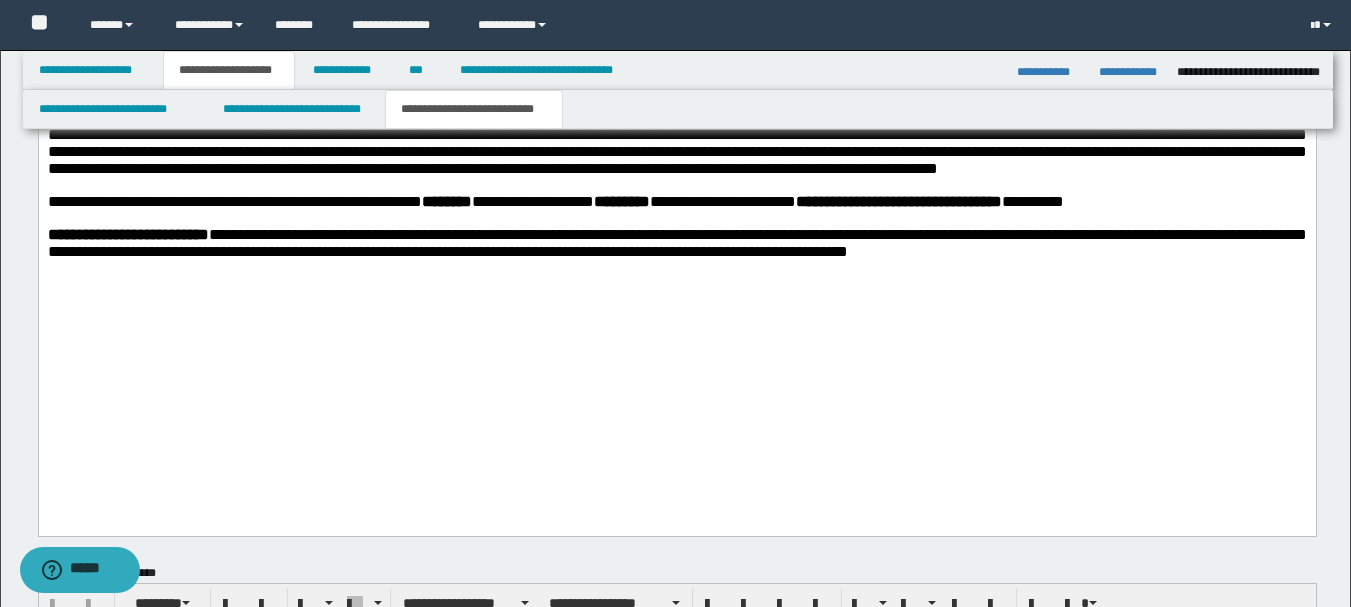 click on "**********" at bounding box center (555, 202) 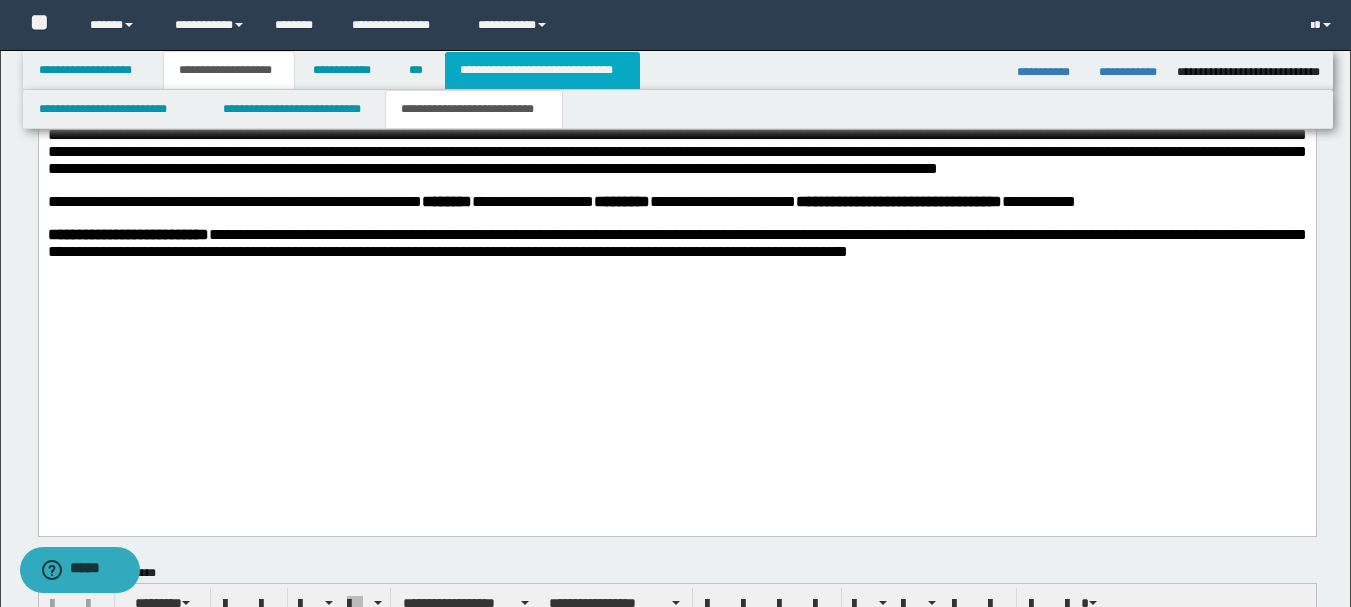 click on "**********" at bounding box center [542, 70] 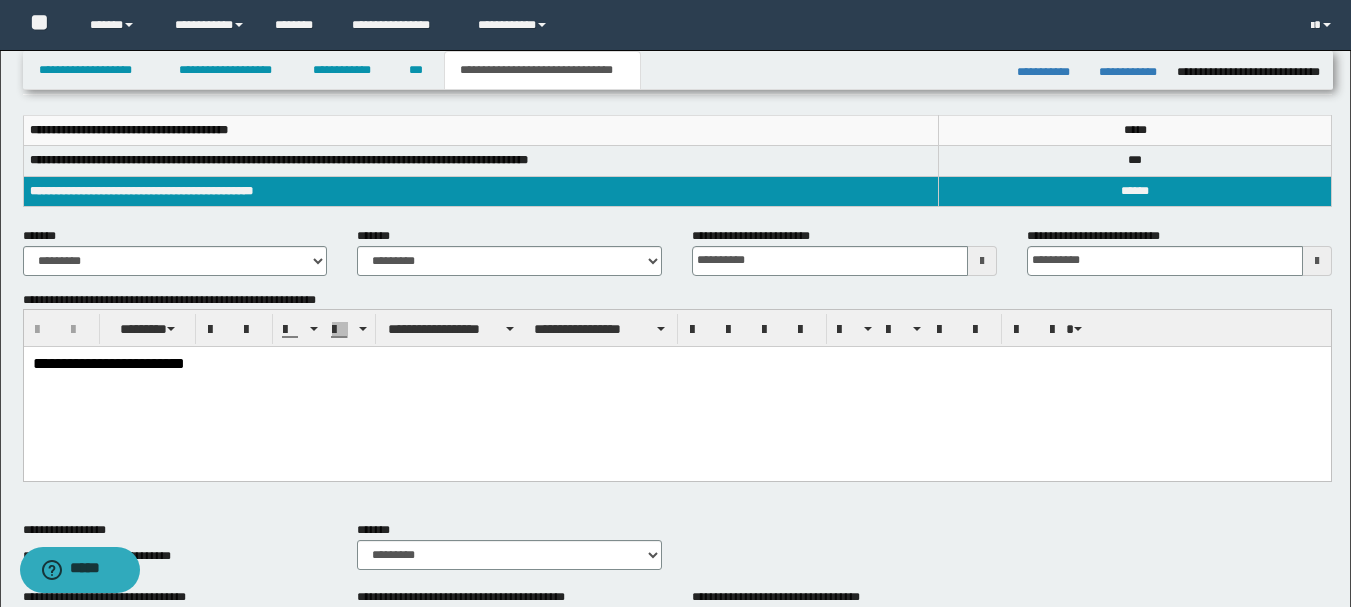 scroll, scrollTop: 214, scrollLeft: 0, axis: vertical 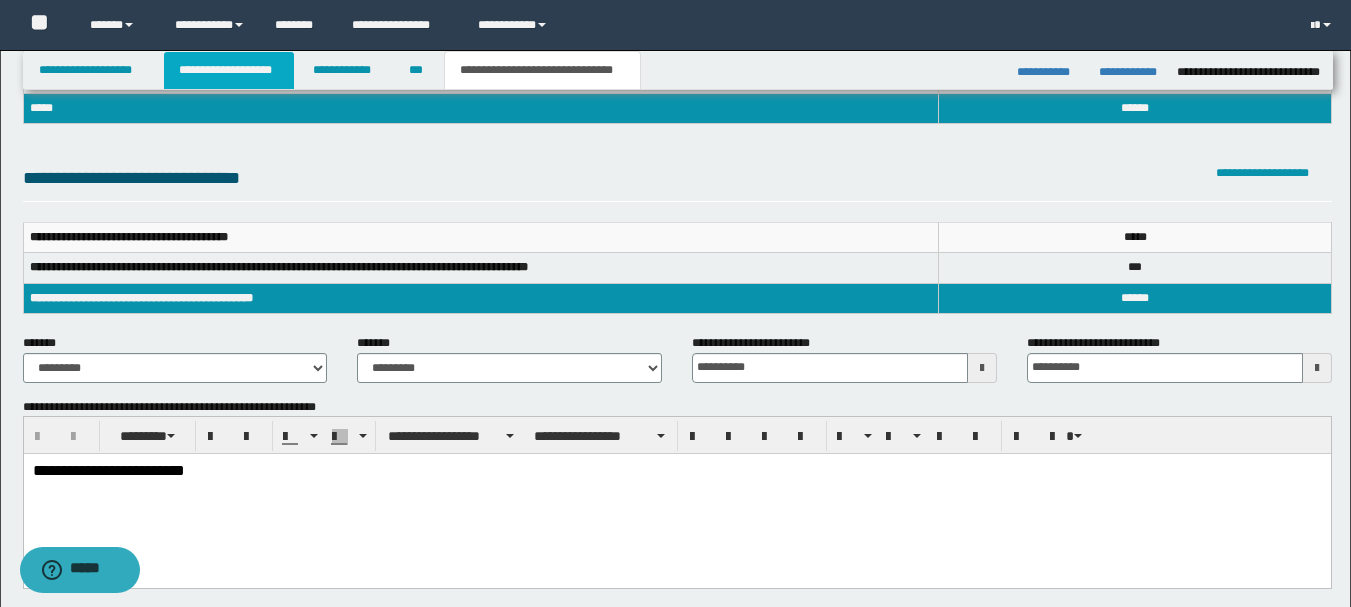 click on "**********" at bounding box center [229, 70] 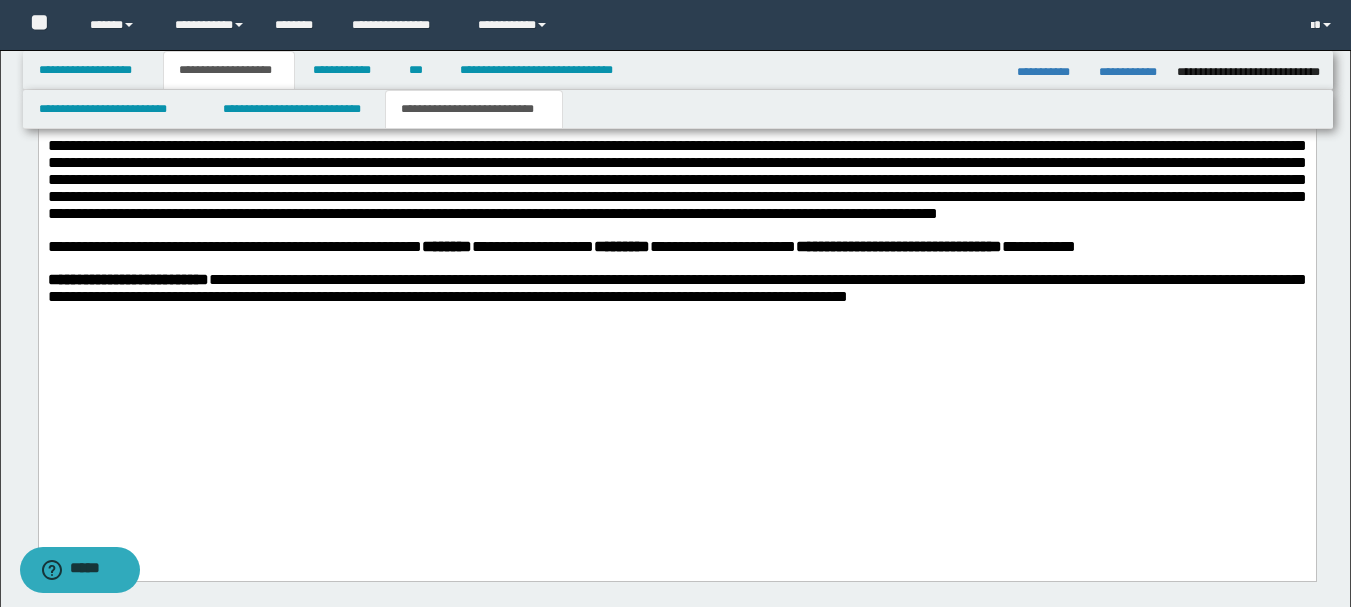scroll, scrollTop: 2745, scrollLeft: 0, axis: vertical 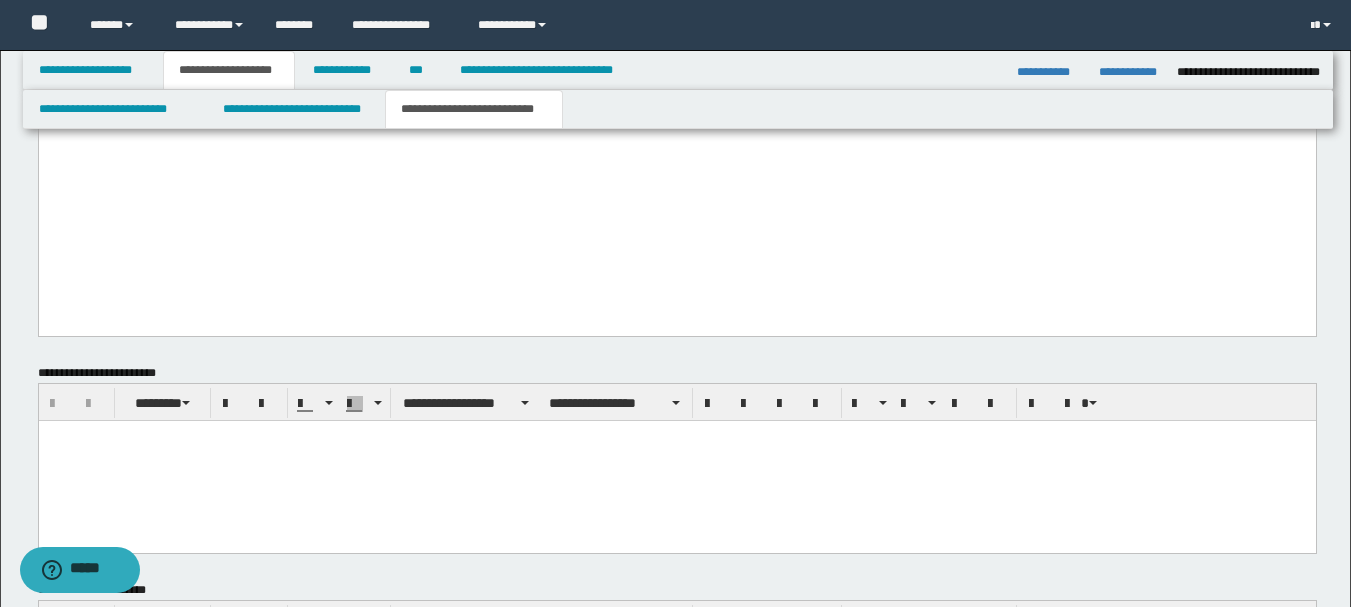 click on "**********" at bounding box center (676, 44) 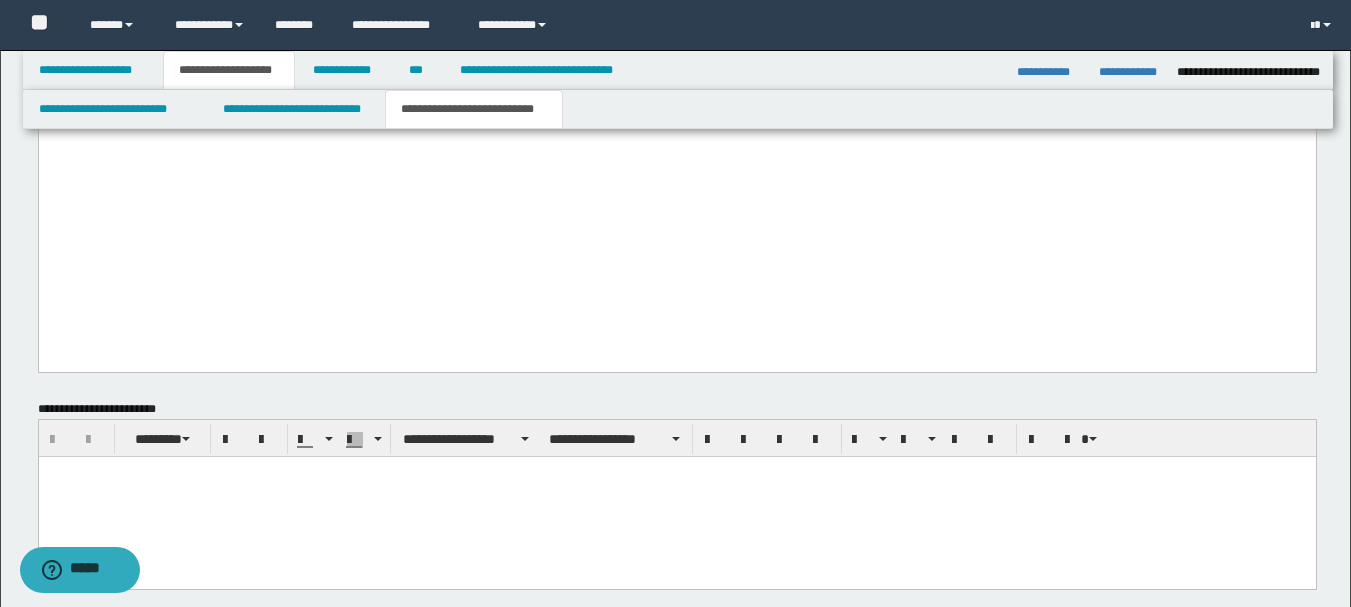 click on "**********" at bounding box center [585, 86] 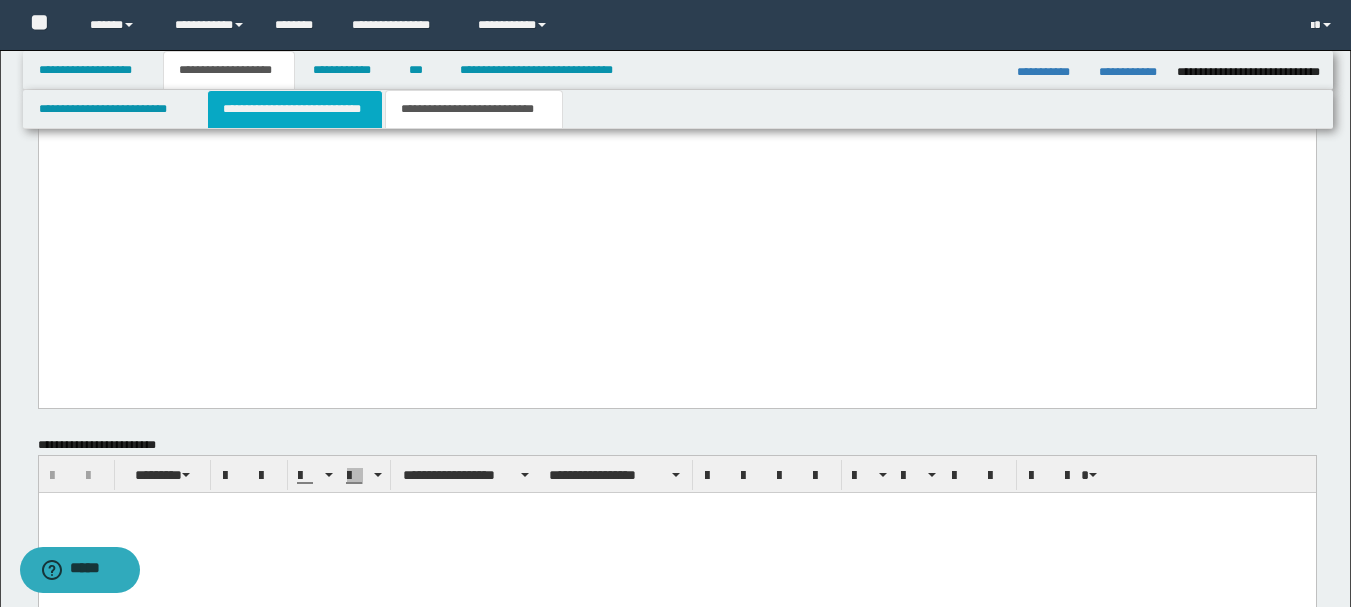 click on "**********" at bounding box center (295, 109) 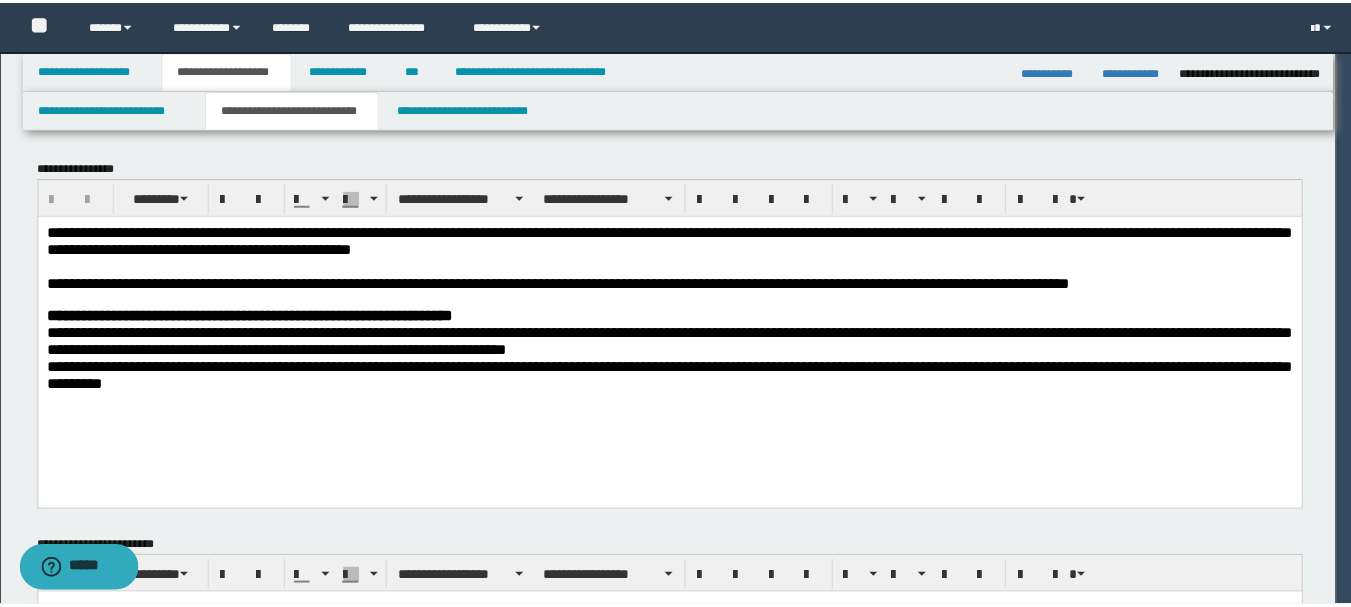 scroll, scrollTop: 0, scrollLeft: 0, axis: both 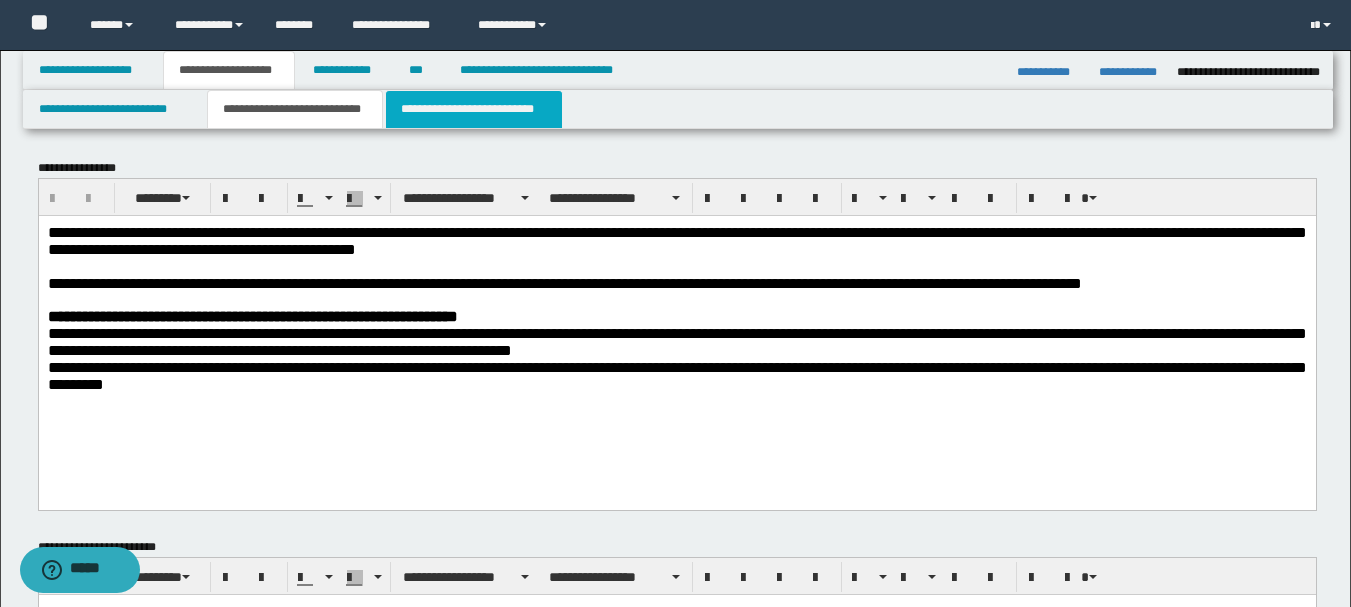 click on "**********" at bounding box center [474, 109] 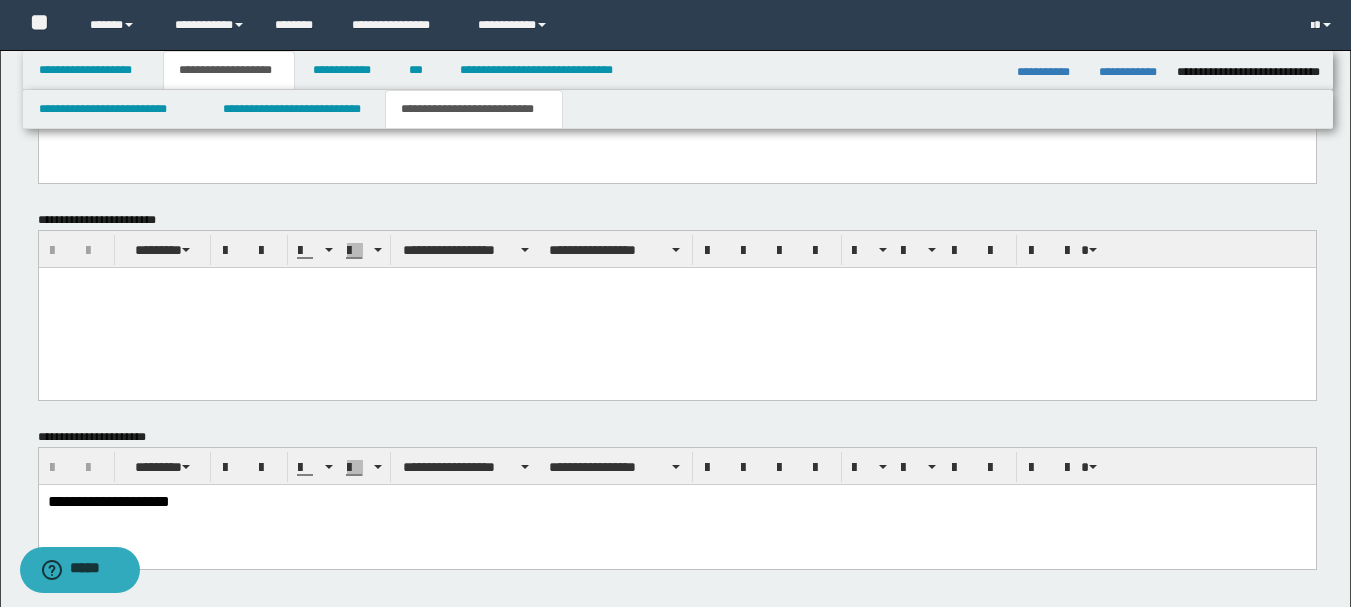scroll, scrollTop: 2857, scrollLeft: 0, axis: vertical 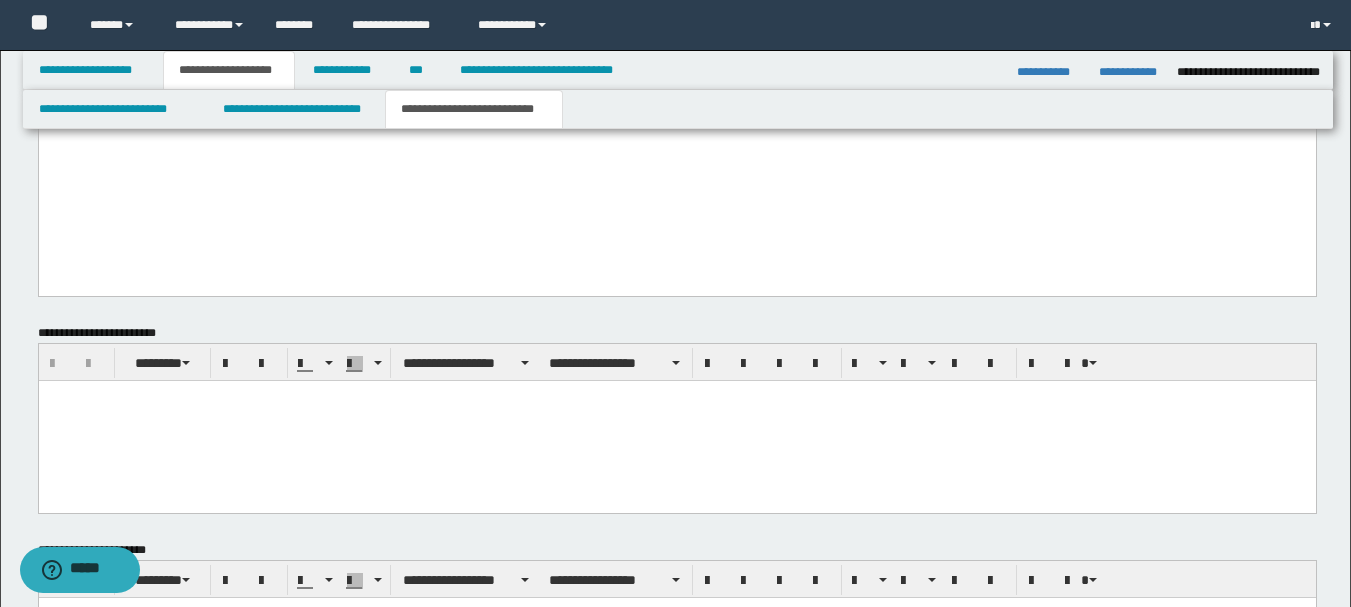 click on "**********" at bounding box center [676, -469] 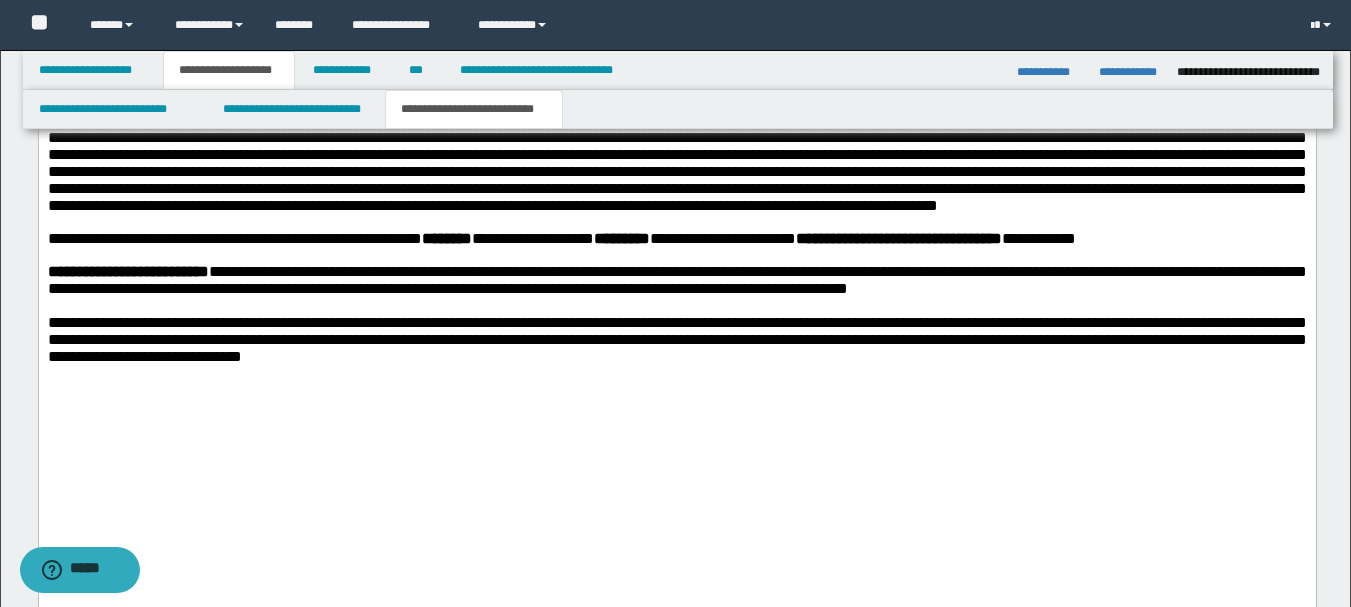 scroll, scrollTop: 2457, scrollLeft: 0, axis: vertical 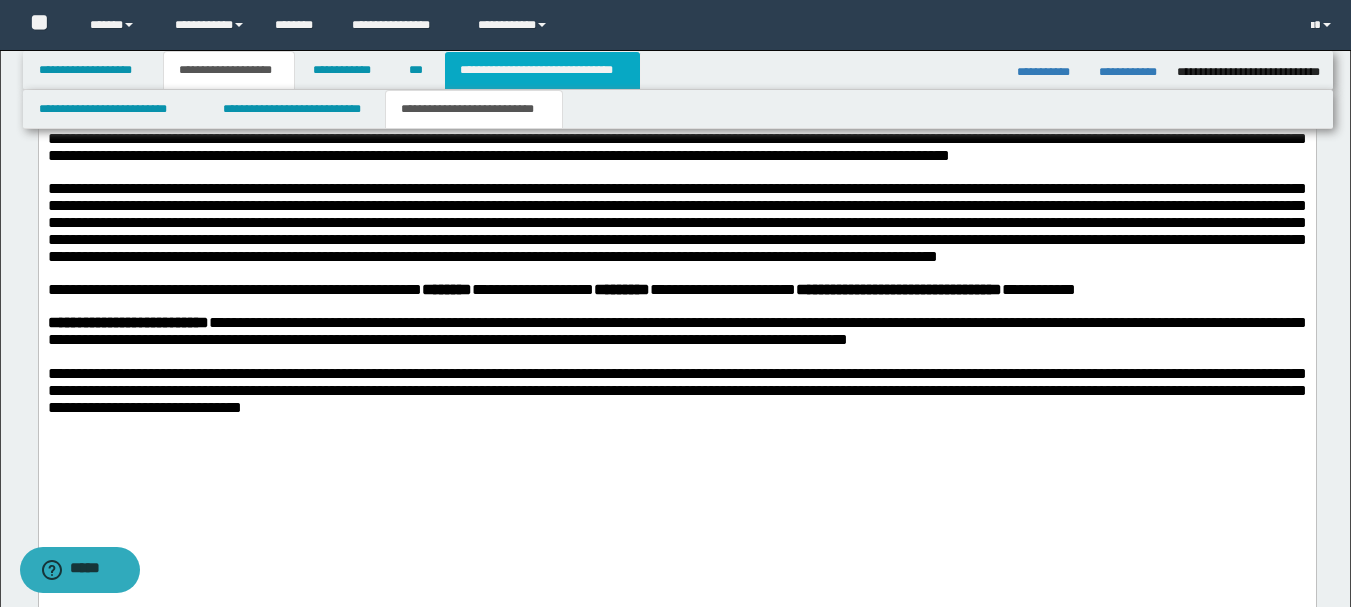 click on "**********" at bounding box center (542, 70) 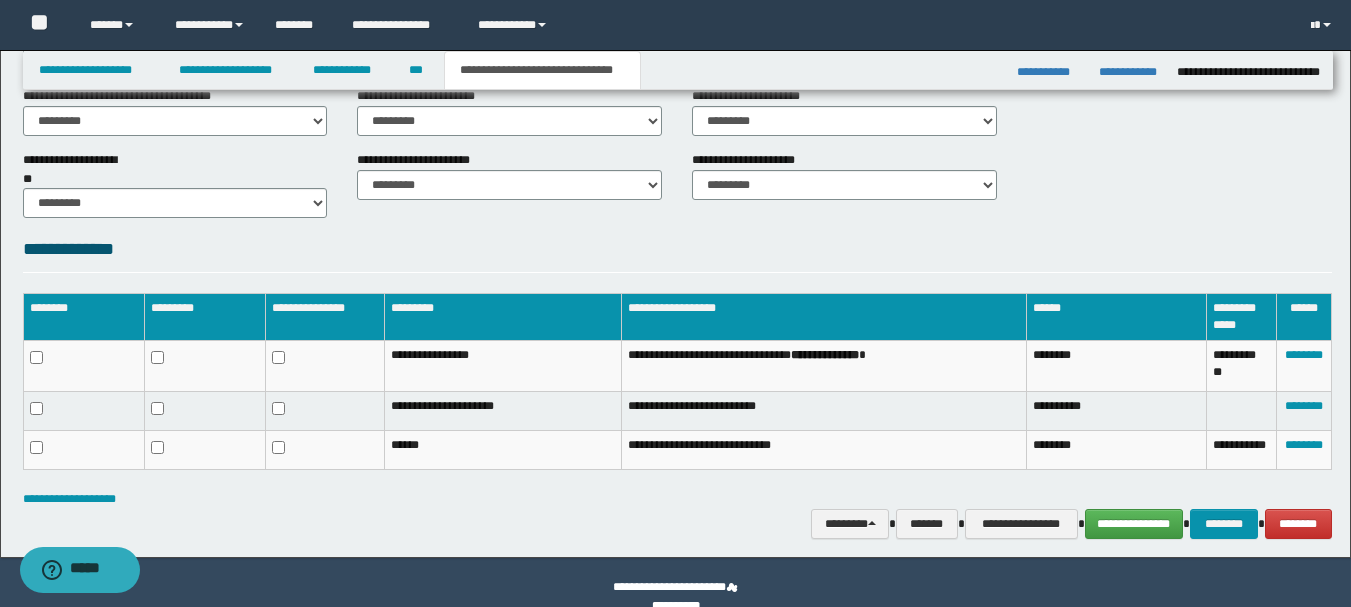 scroll, scrollTop: 914, scrollLeft: 0, axis: vertical 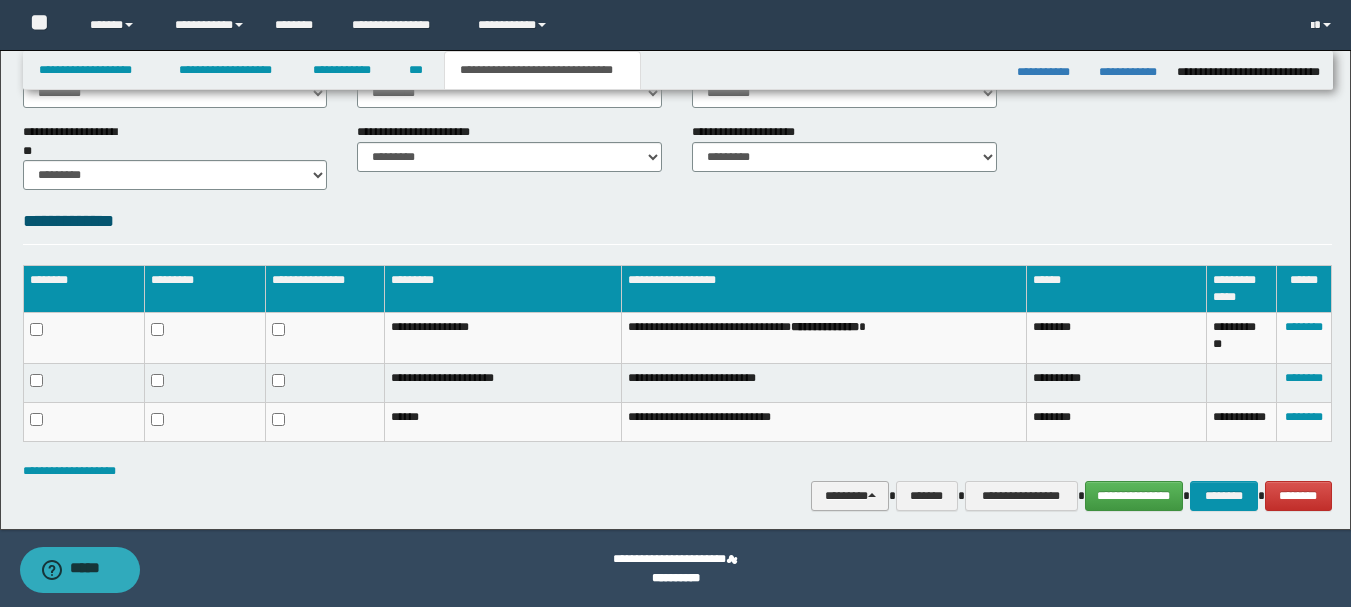 click on "********" at bounding box center (850, 496) 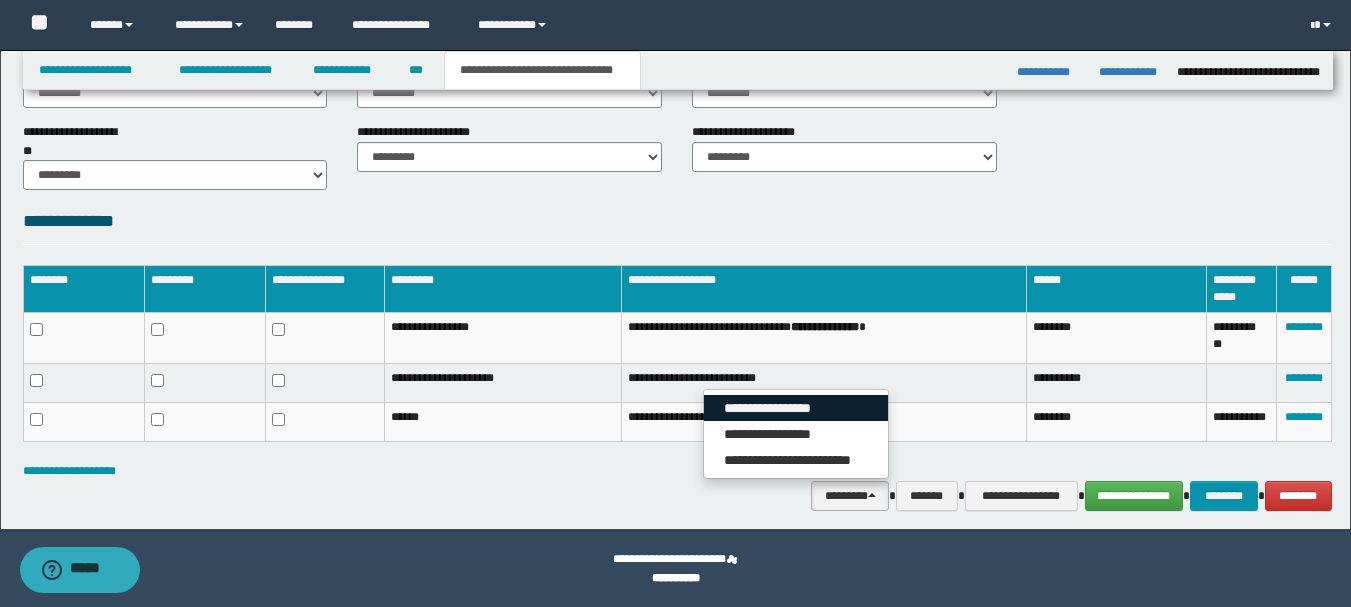 click on "**********" at bounding box center (796, 408) 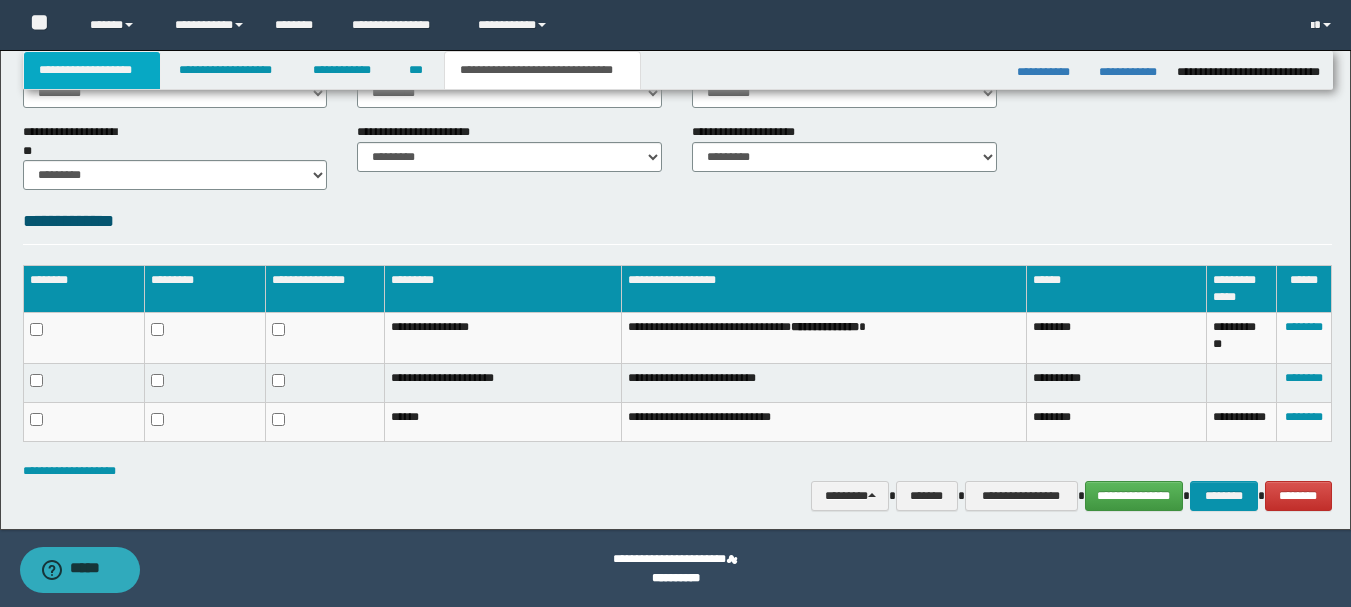 click on "**********" at bounding box center [92, 70] 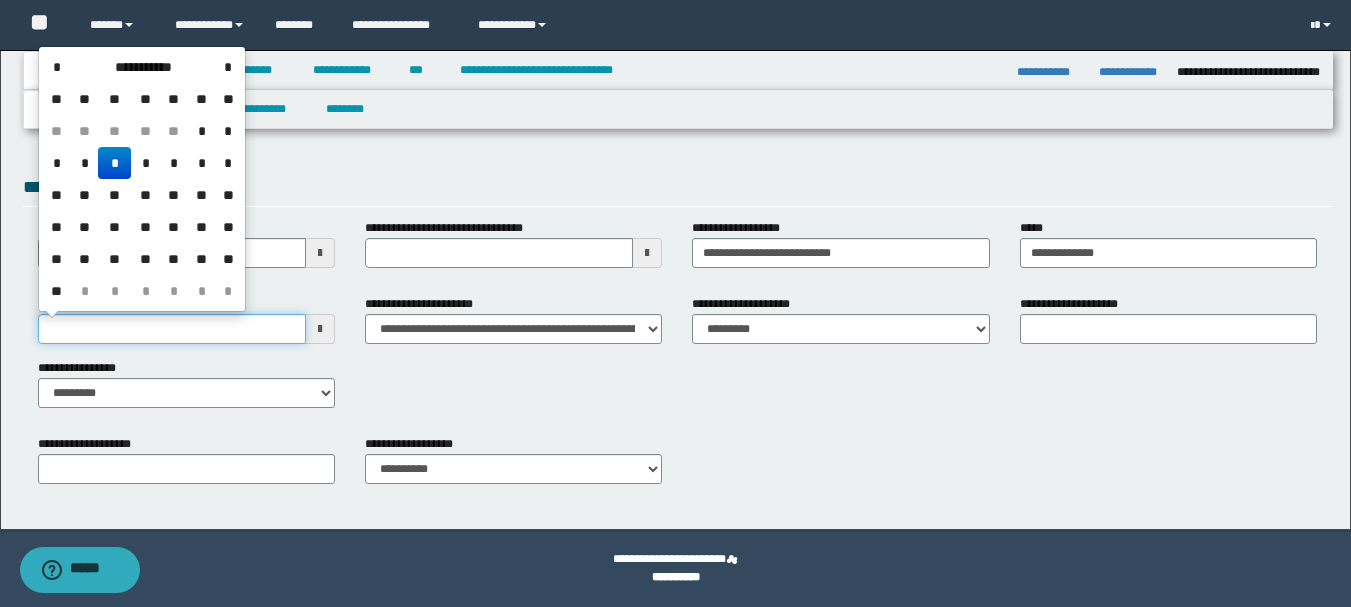 click on "**********" at bounding box center (172, 329) 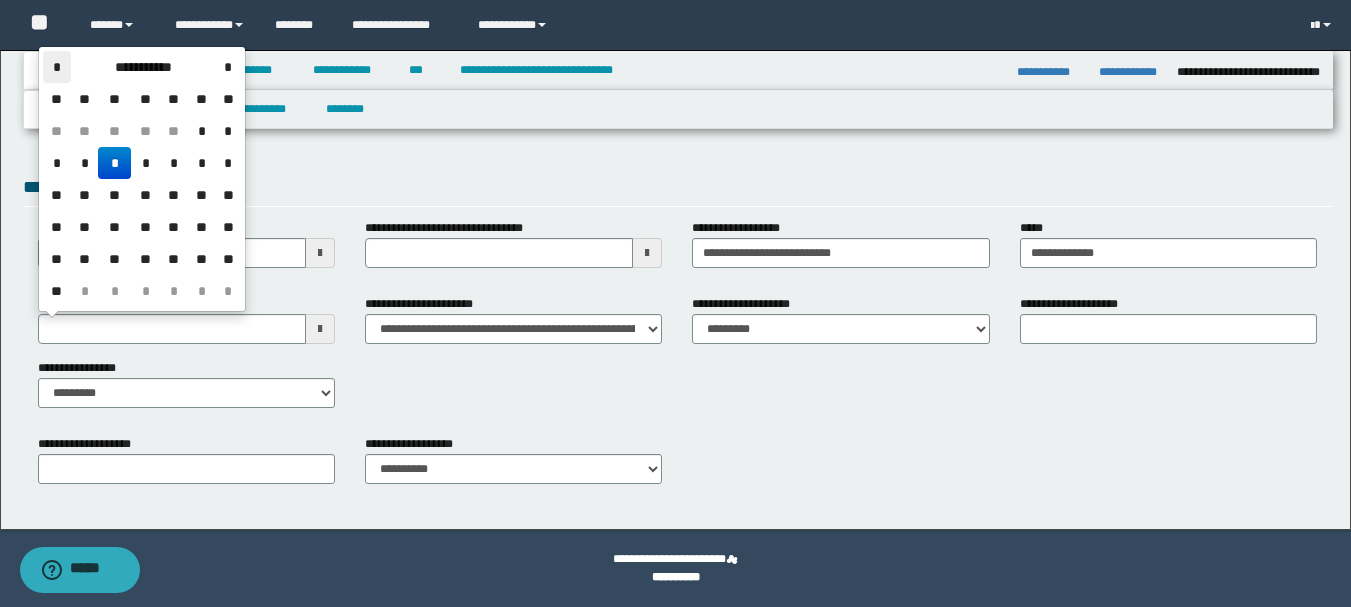 click on "*" at bounding box center (57, 67) 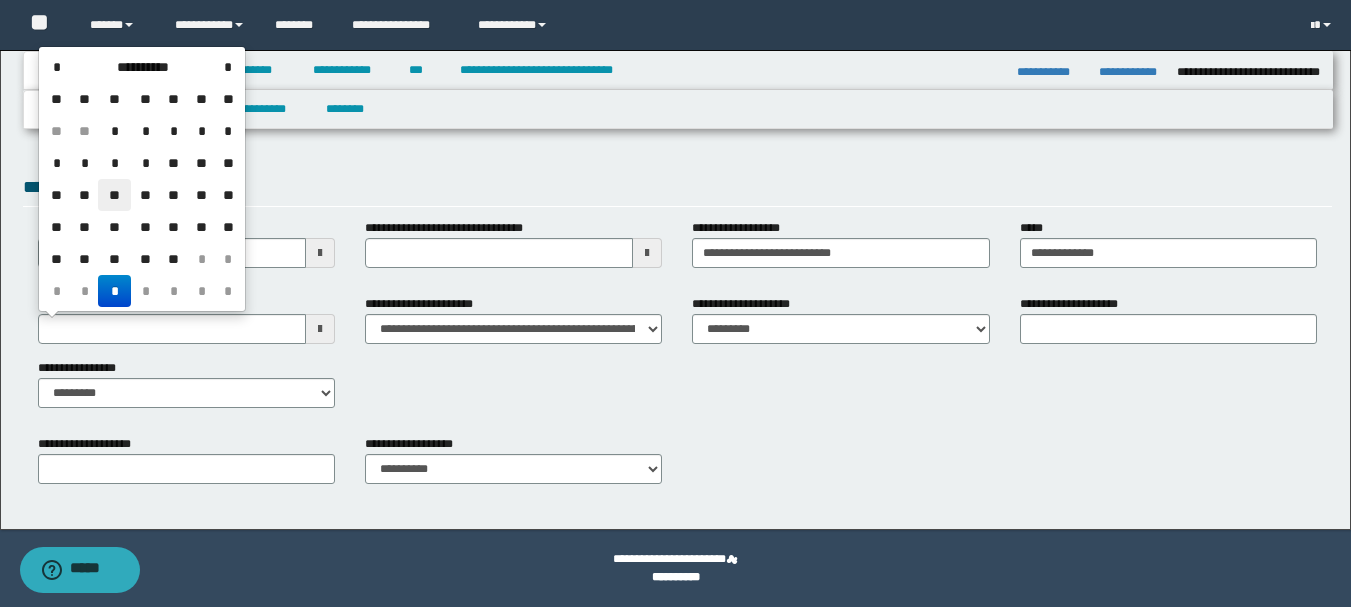 click on "**" at bounding box center [114, 195] 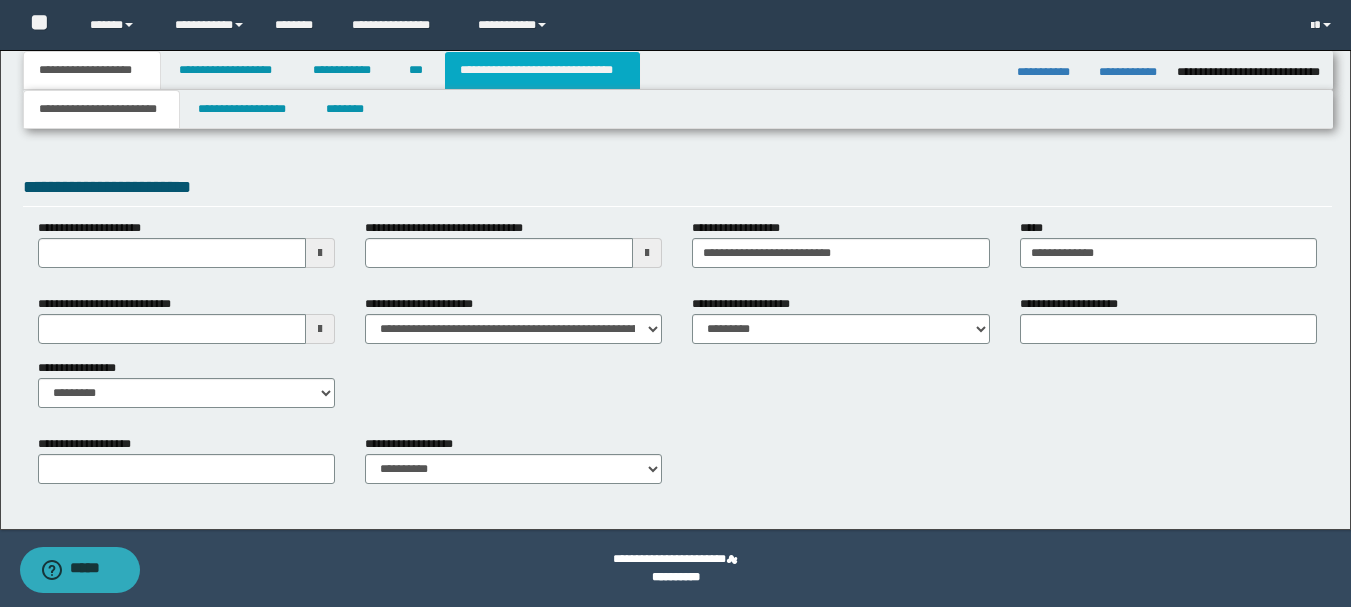 click on "**********" at bounding box center (542, 70) 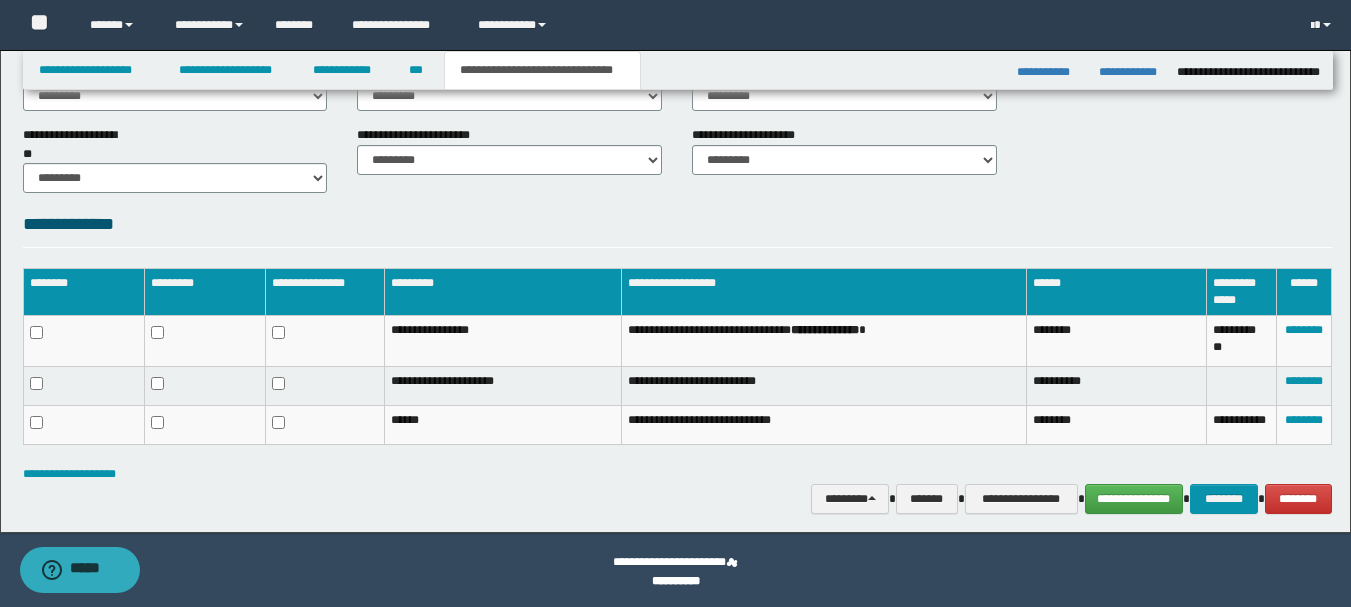 scroll, scrollTop: 914, scrollLeft: 0, axis: vertical 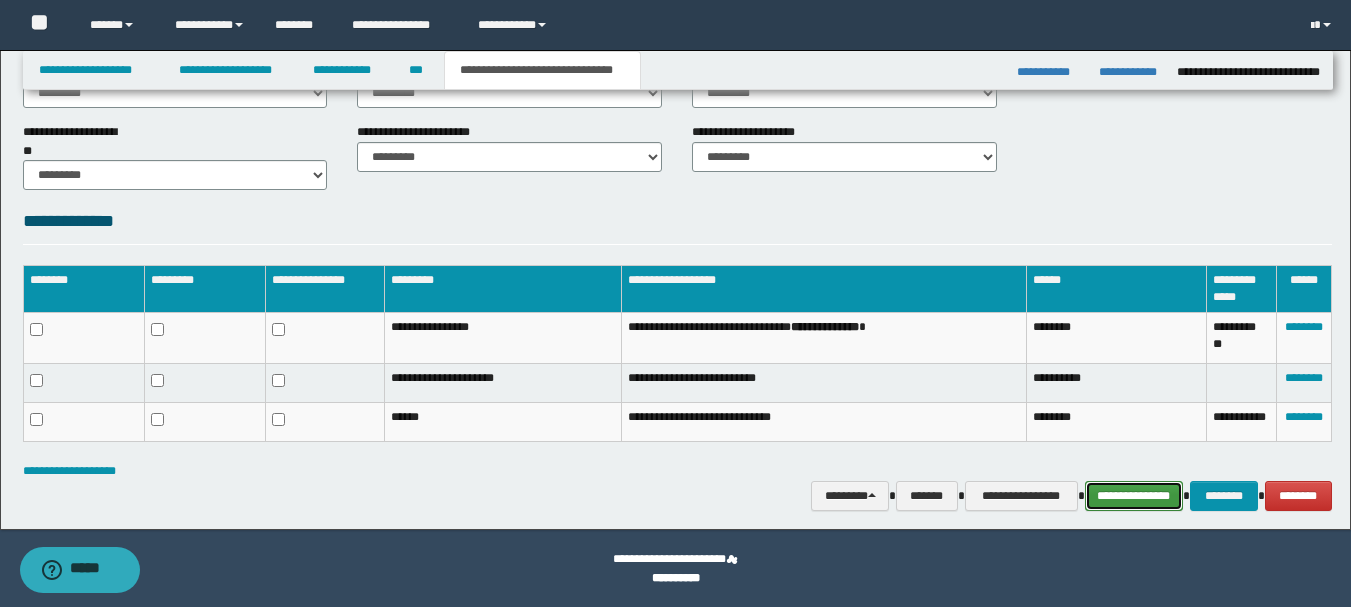 click on "**********" at bounding box center [1134, 496] 